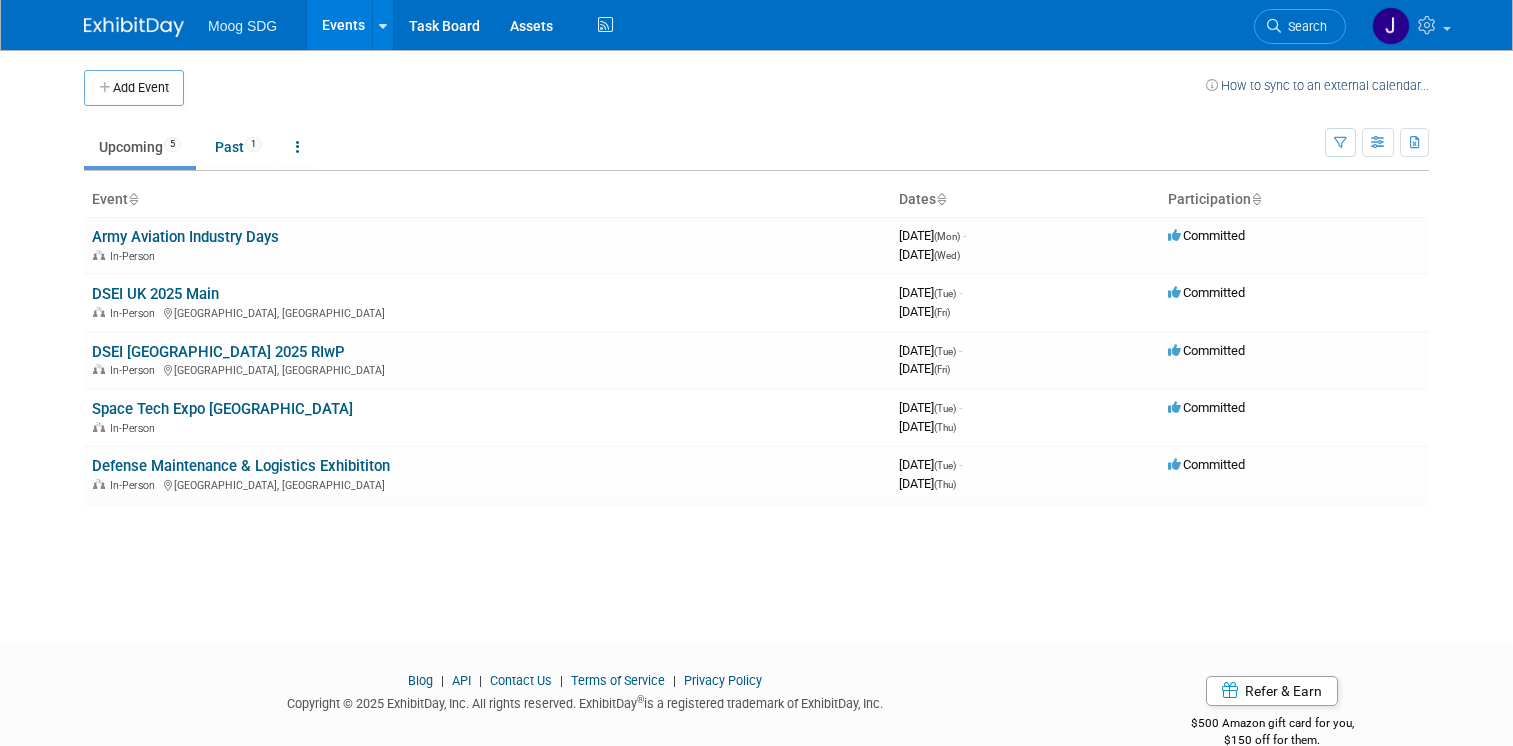 scroll, scrollTop: 0, scrollLeft: 0, axis: both 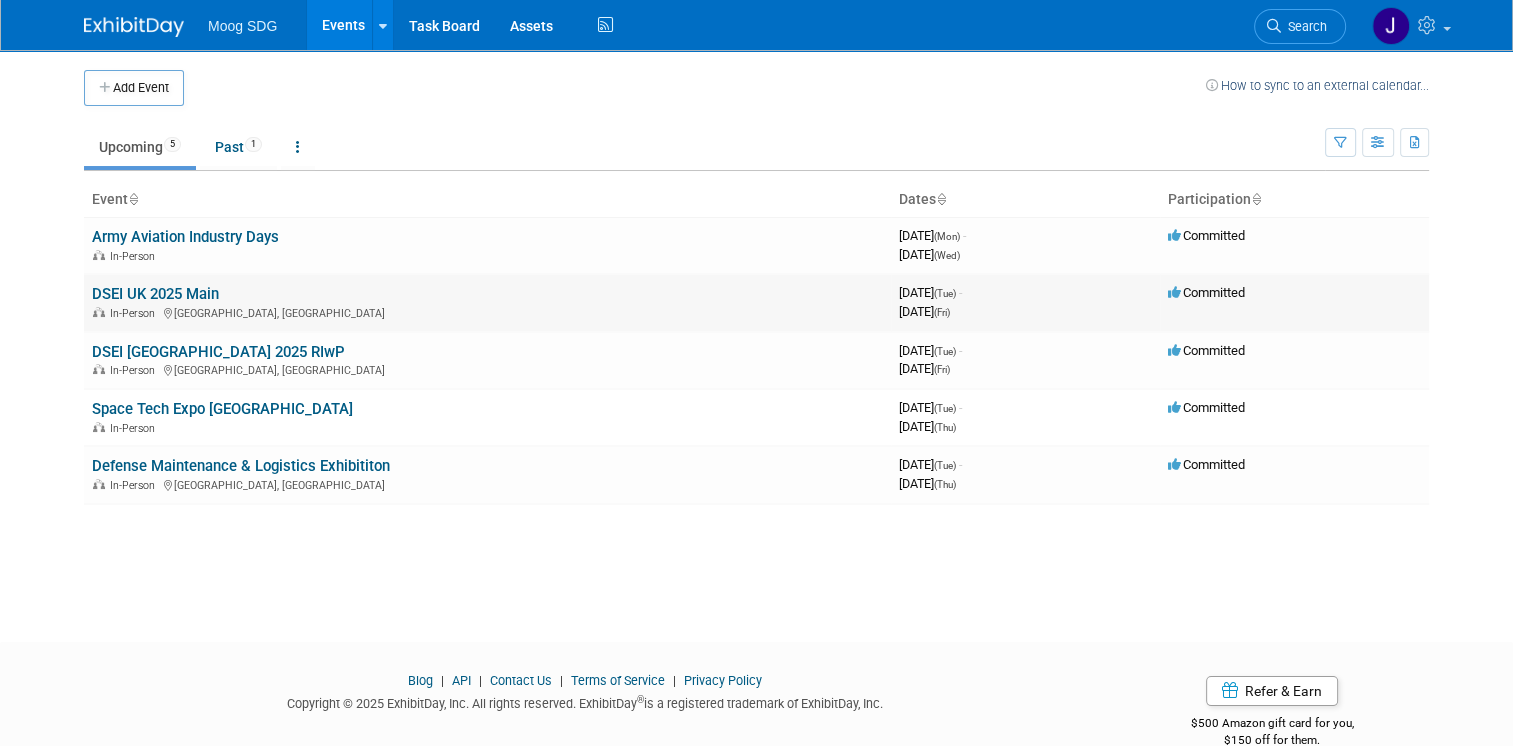 click on "DSEI UK 2025 Main" at bounding box center (155, 294) 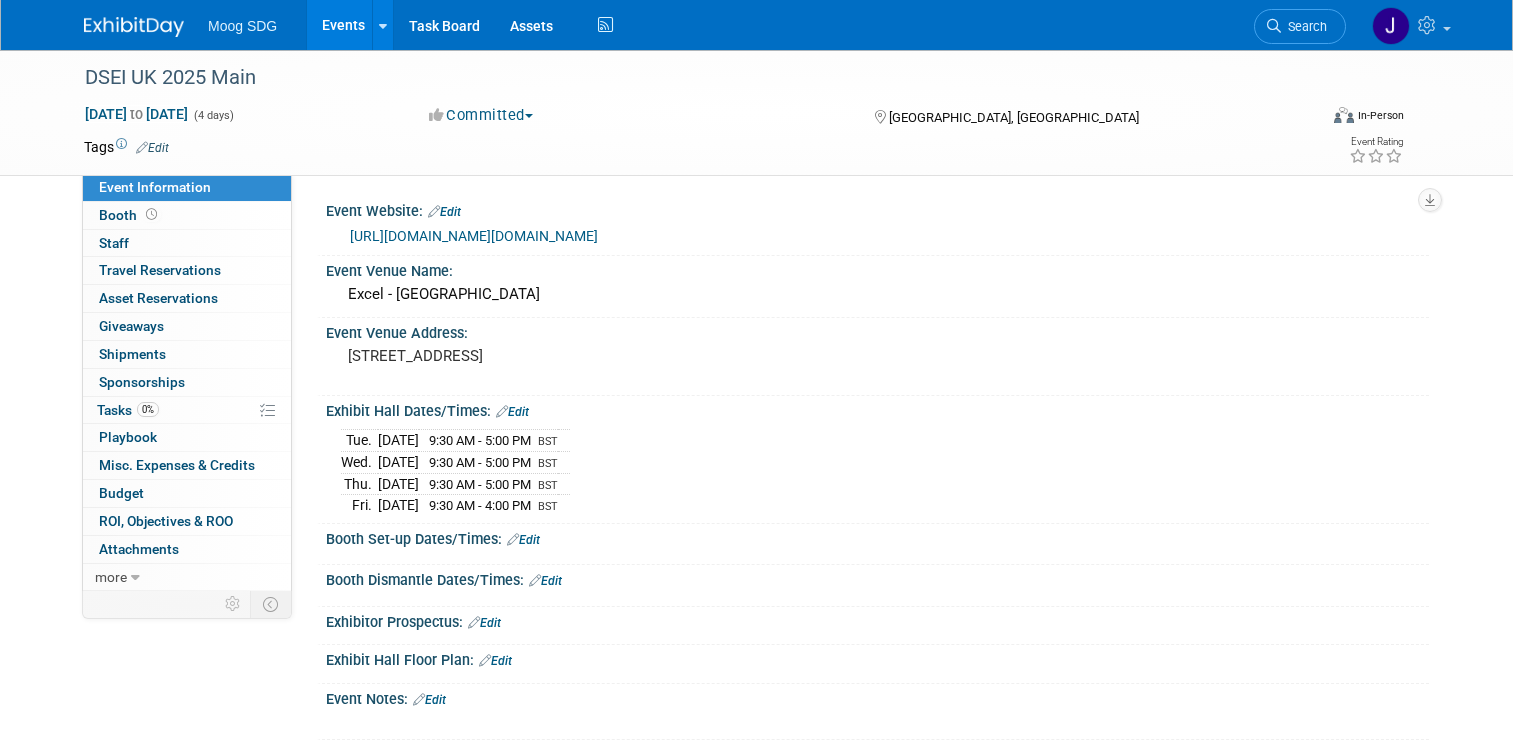 scroll, scrollTop: 0, scrollLeft: 0, axis: both 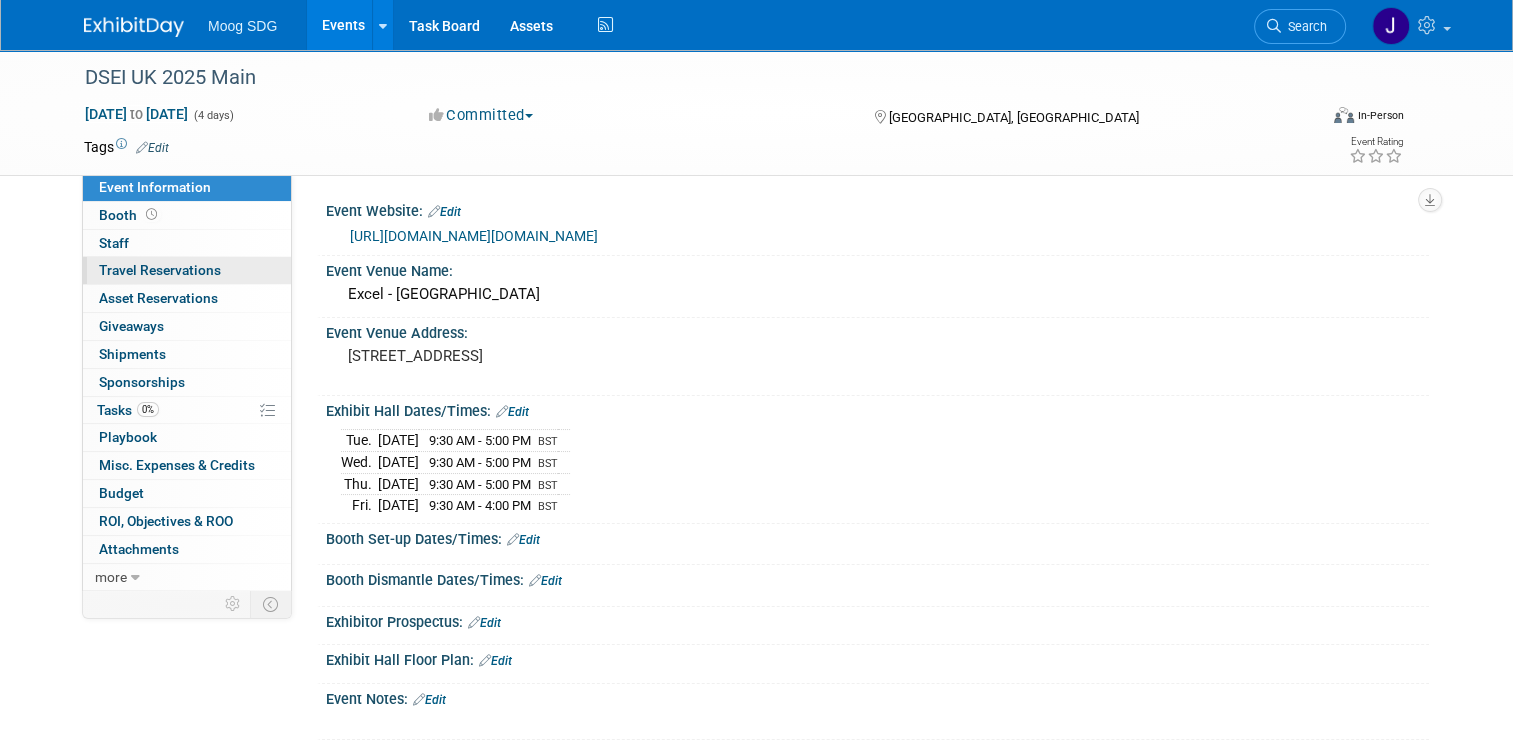 click on "Travel Reservations 0" at bounding box center (160, 270) 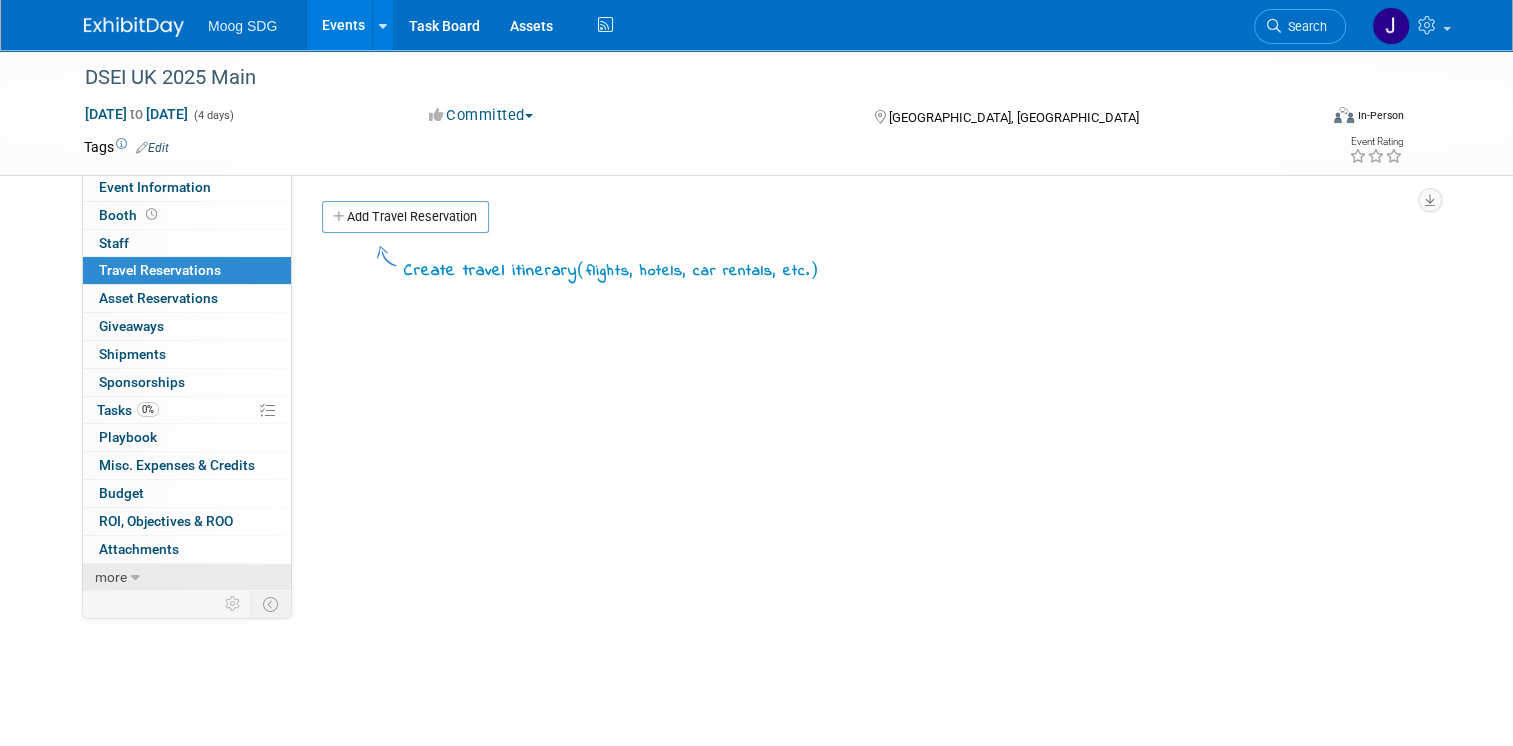 click on "more" at bounding box center (111, 577) 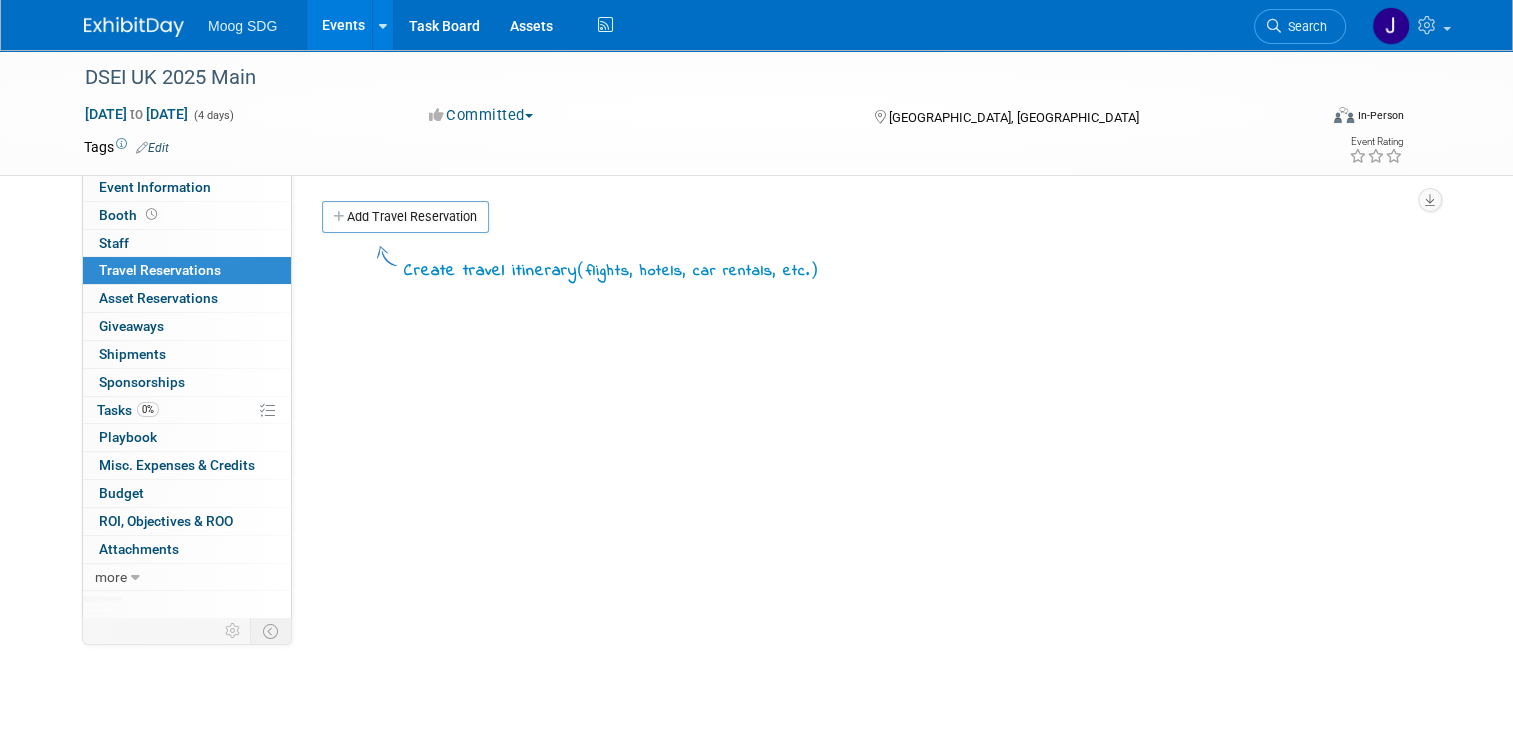 scroll, scrollTop: 32, scrollLeft: 0, axis: vertical 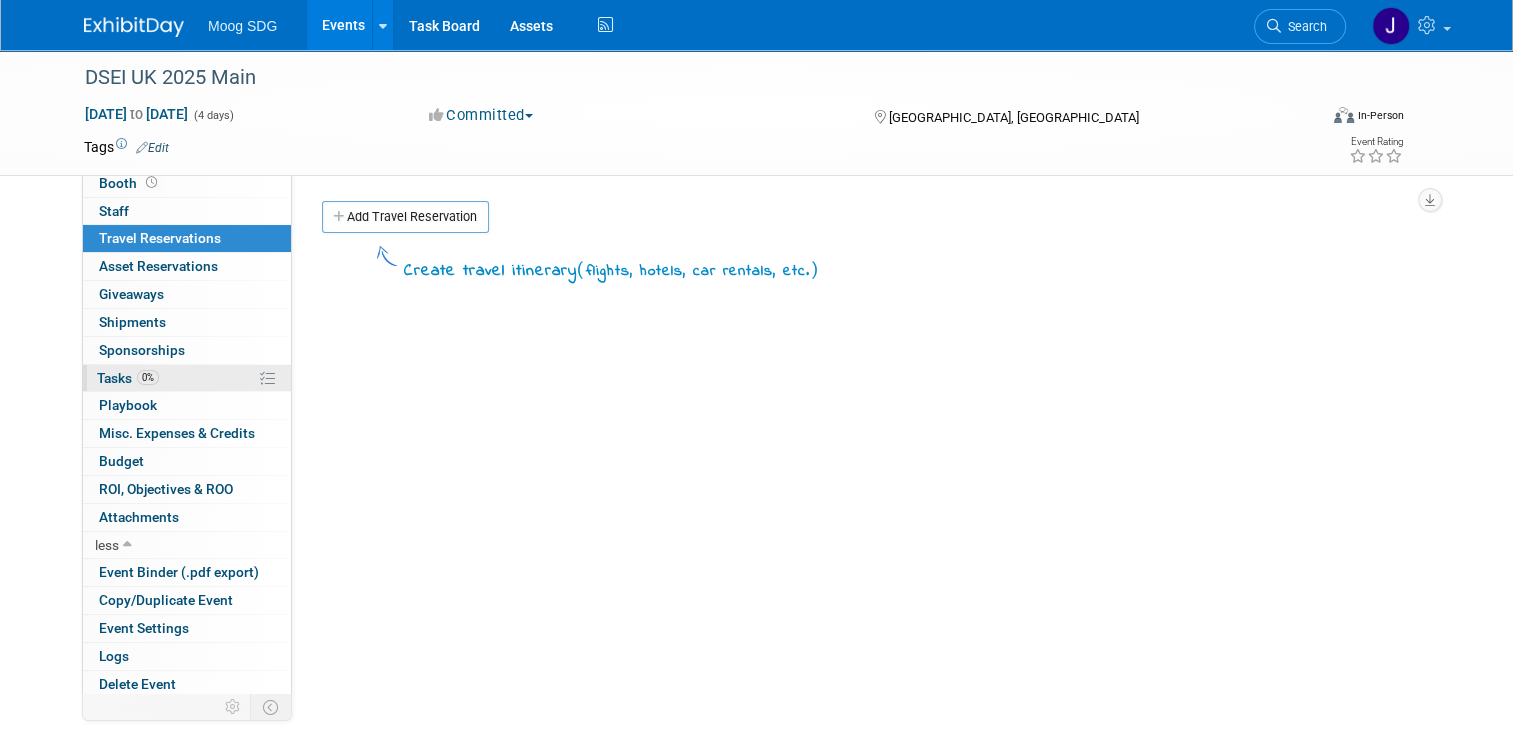 click on "0%
Tasks 0%" at bounding box center [187, 378] 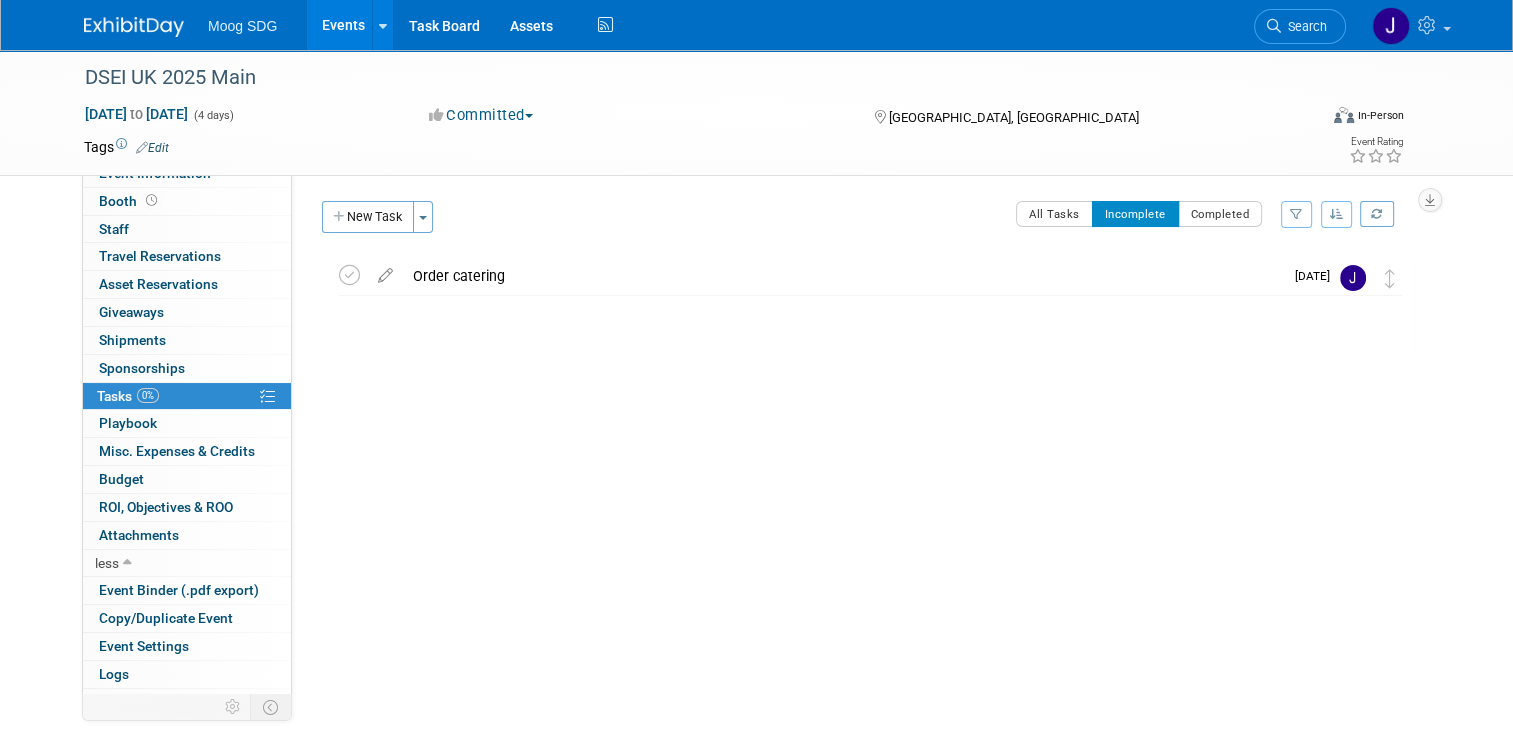 scroll, scrollTop: 0, scrollLeft: 0, axis: both 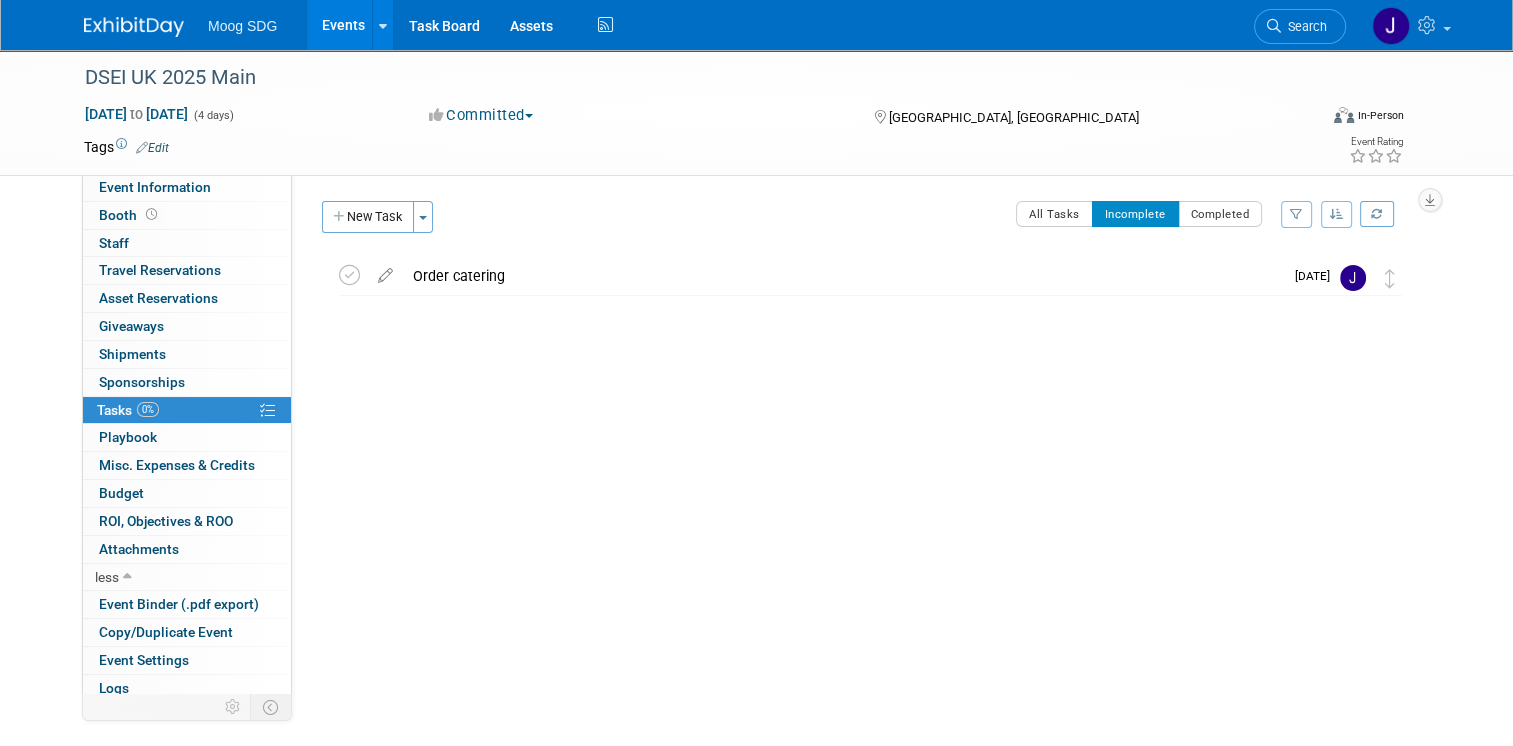 click on "Events" at bounding box center [343, 25] 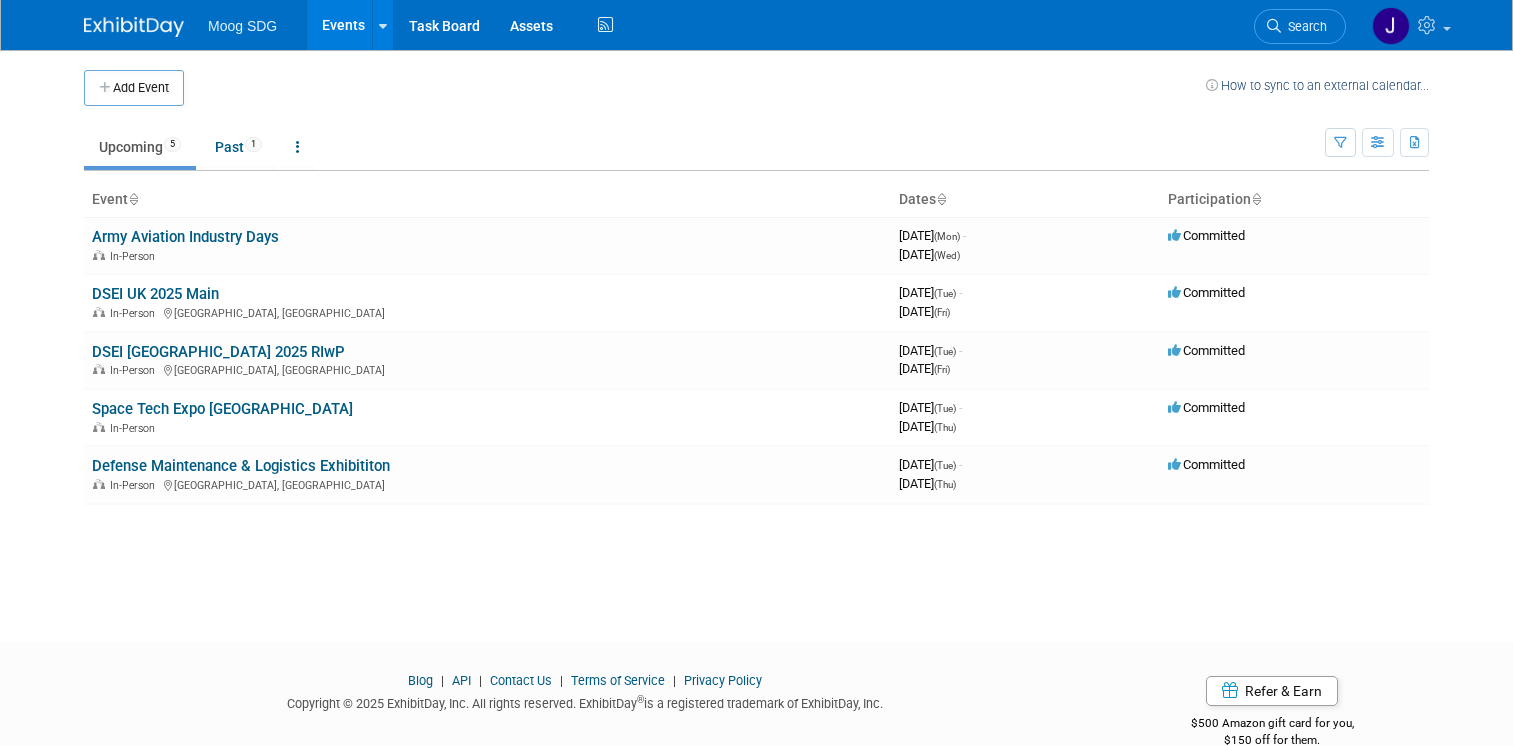 scroll, scrollTop: 0, scrollLeft: 0, axis: both 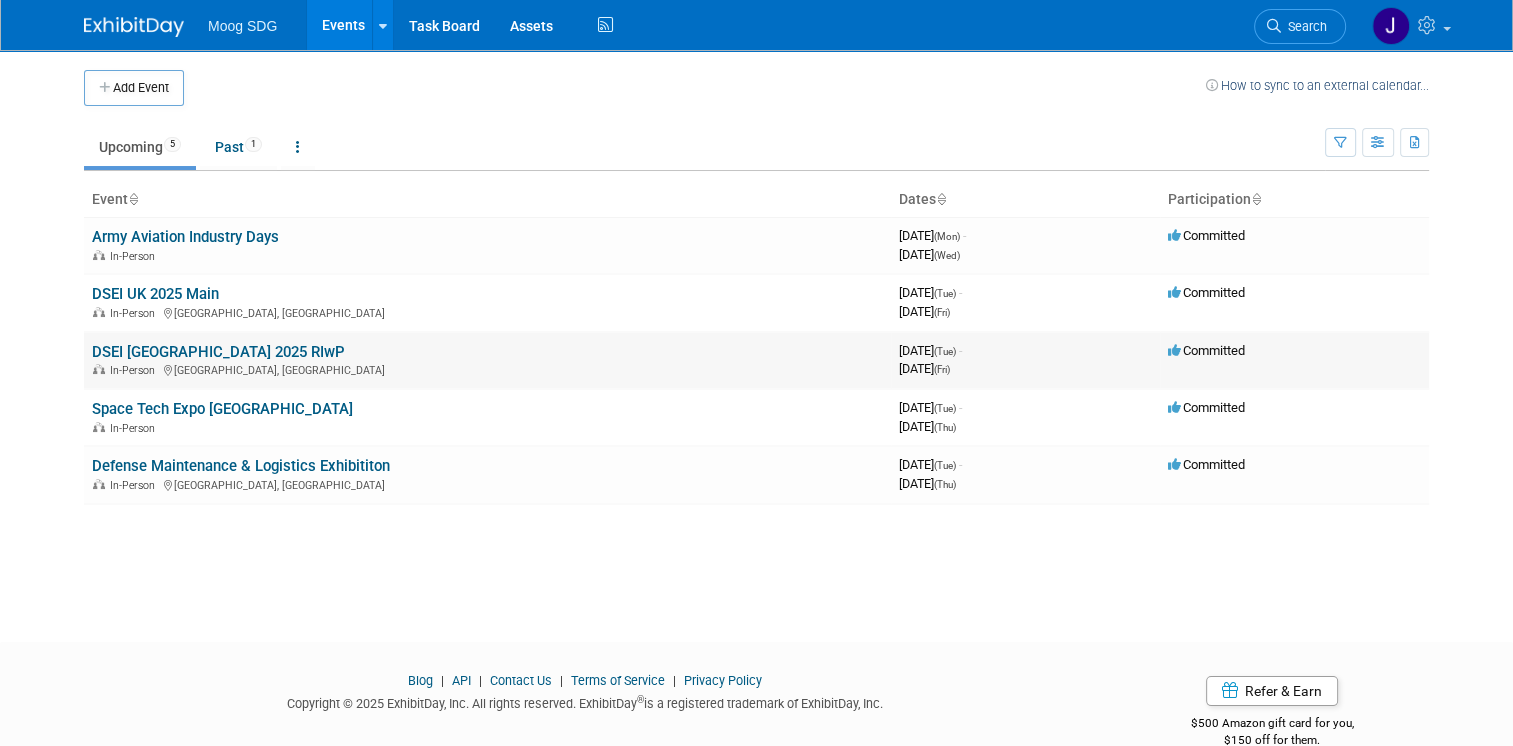 drag, startPoint x: 178, startPoint y: 346, endPoint x: 244, endPoint y: 340, distance: 66.27216 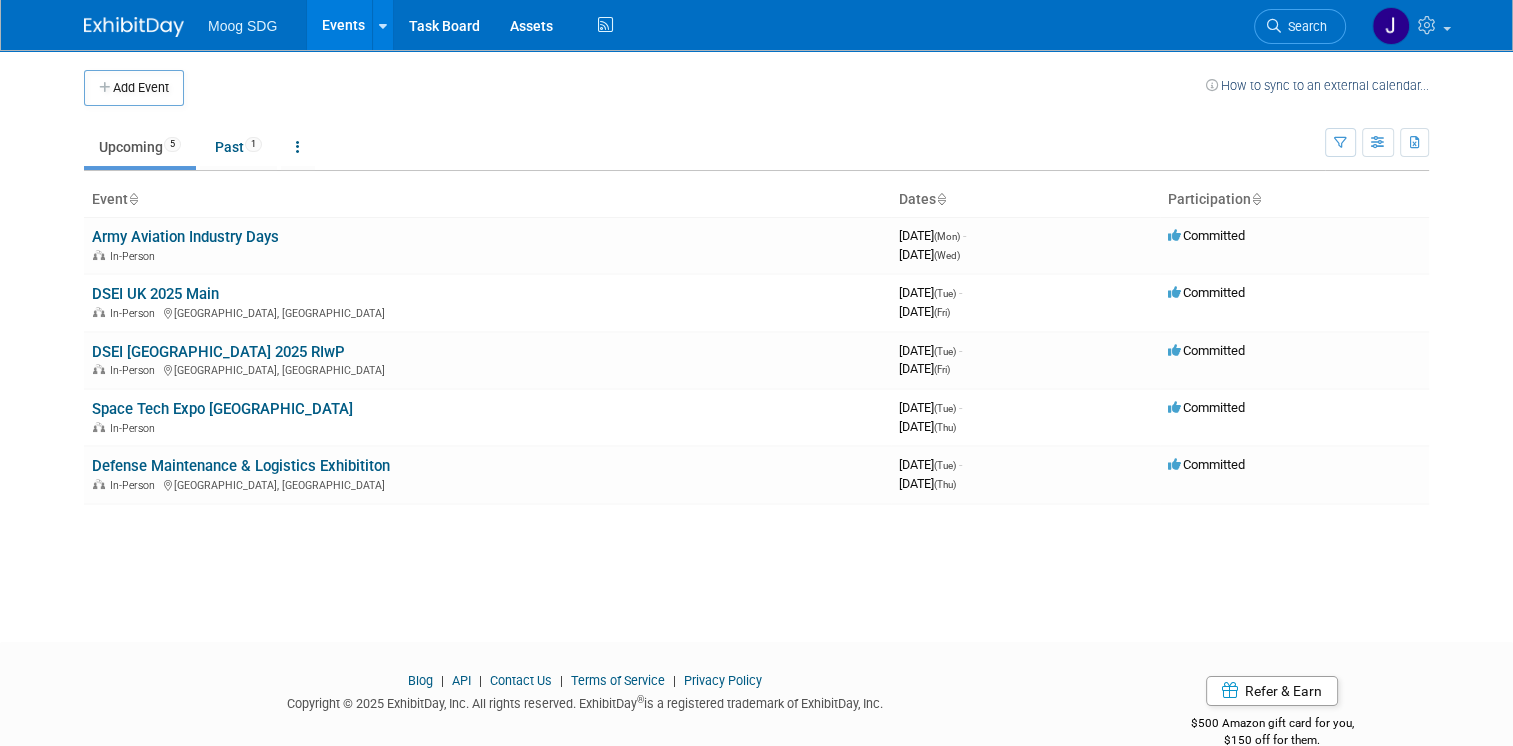 click on "DSEI [GEOGRAPHIC_DATA] 2025 RIwP" at bounding box center [218, 352] 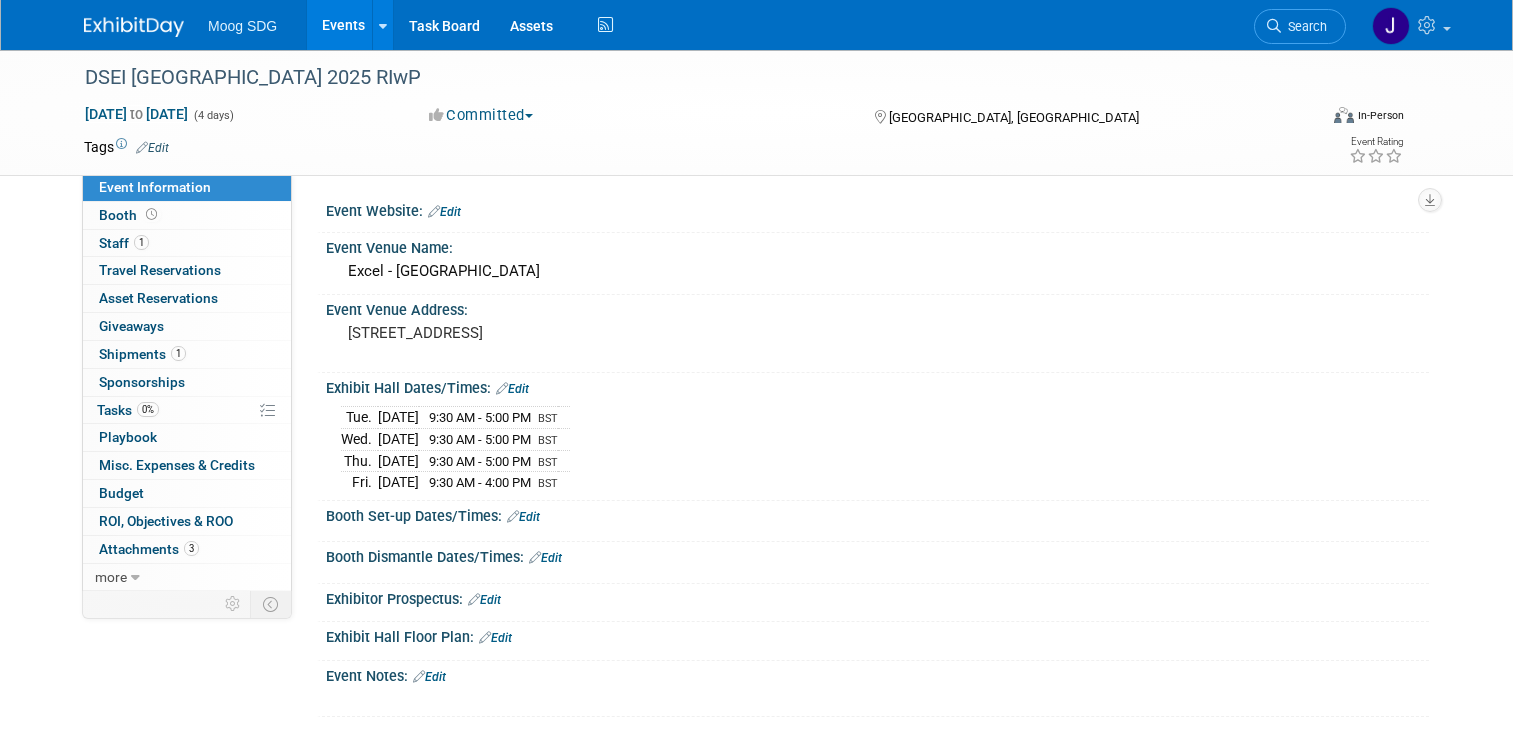 scroll, scrollTop: 0, scrollLeft: 0, axis: both 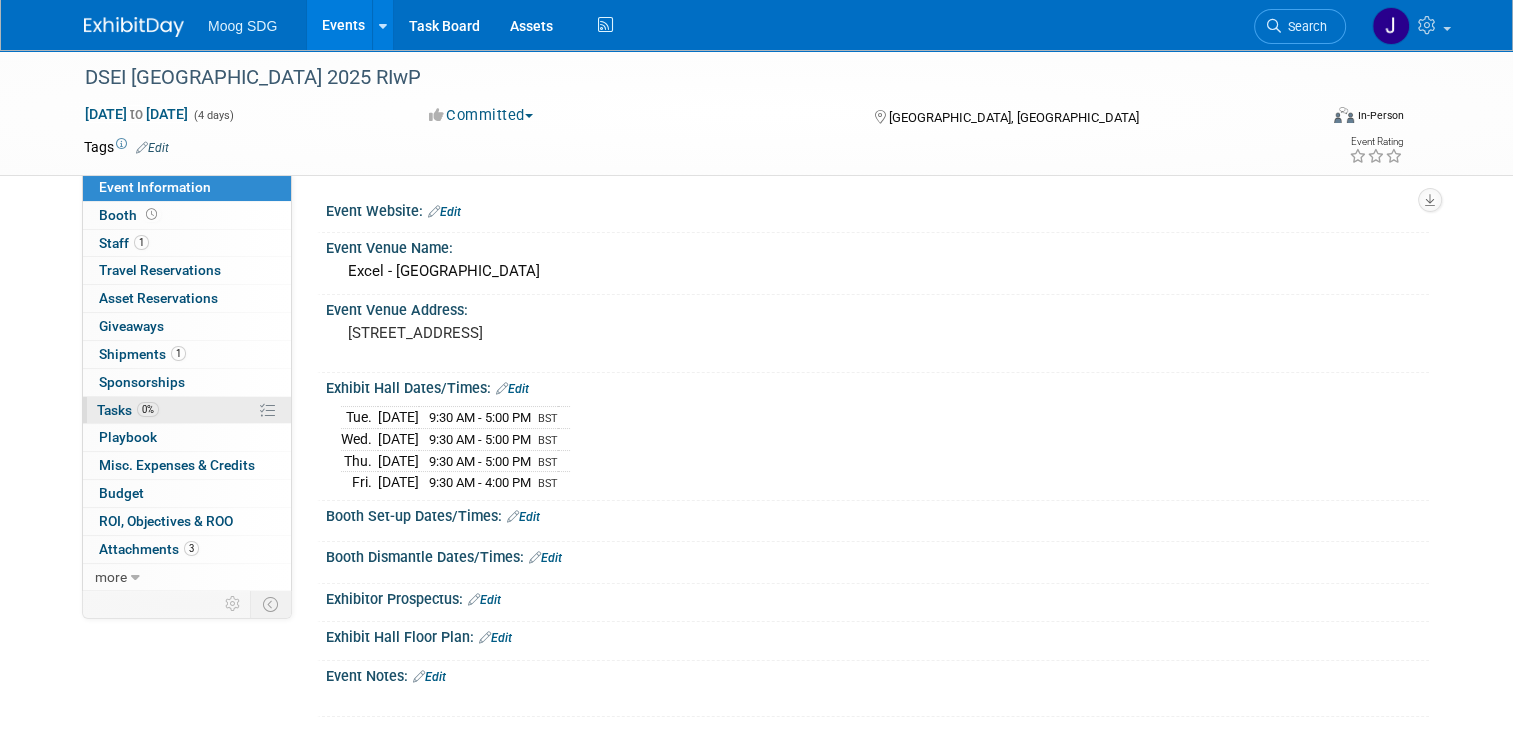 click on "0%
Tasks 0%" at bounding box center [187, 410] 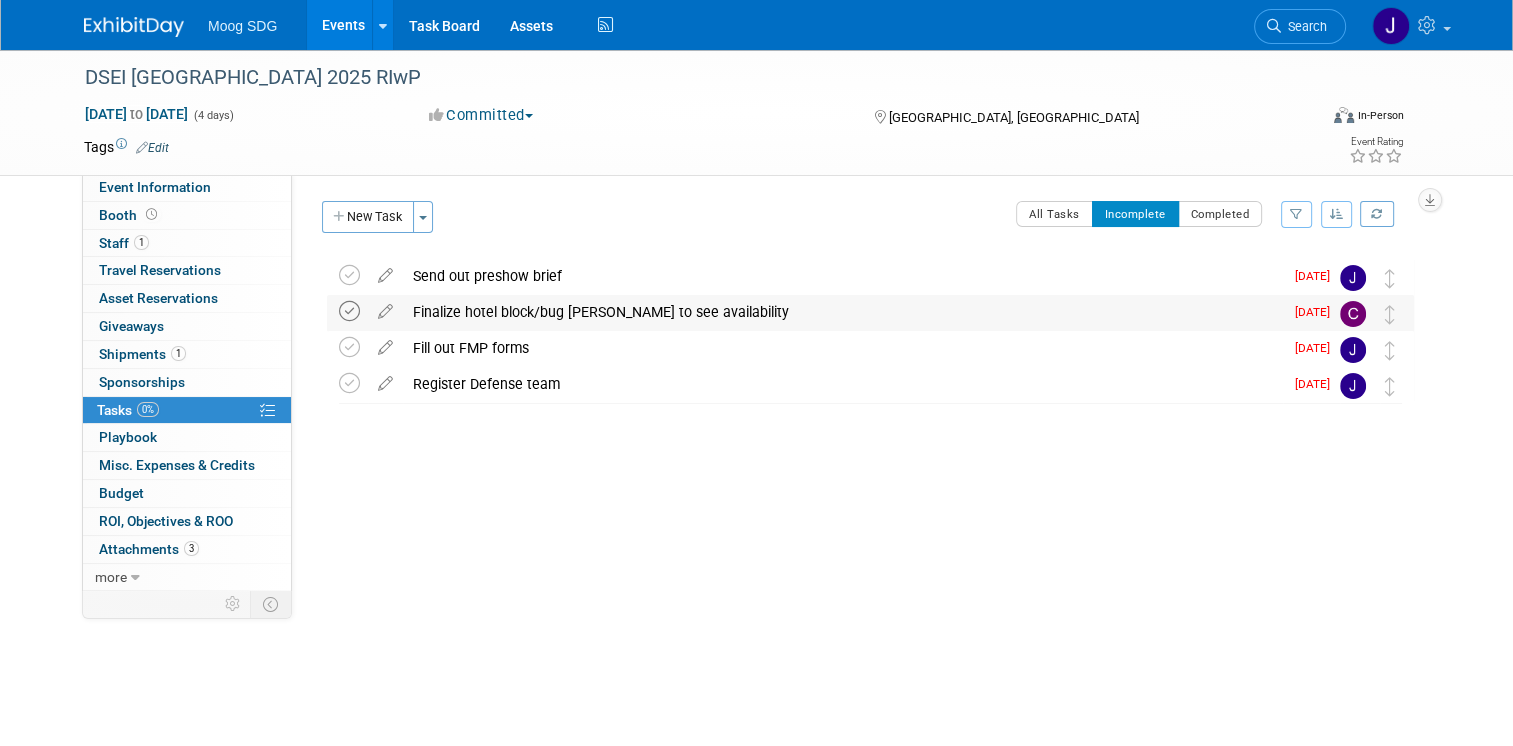 click at bounding box center (349, 311) 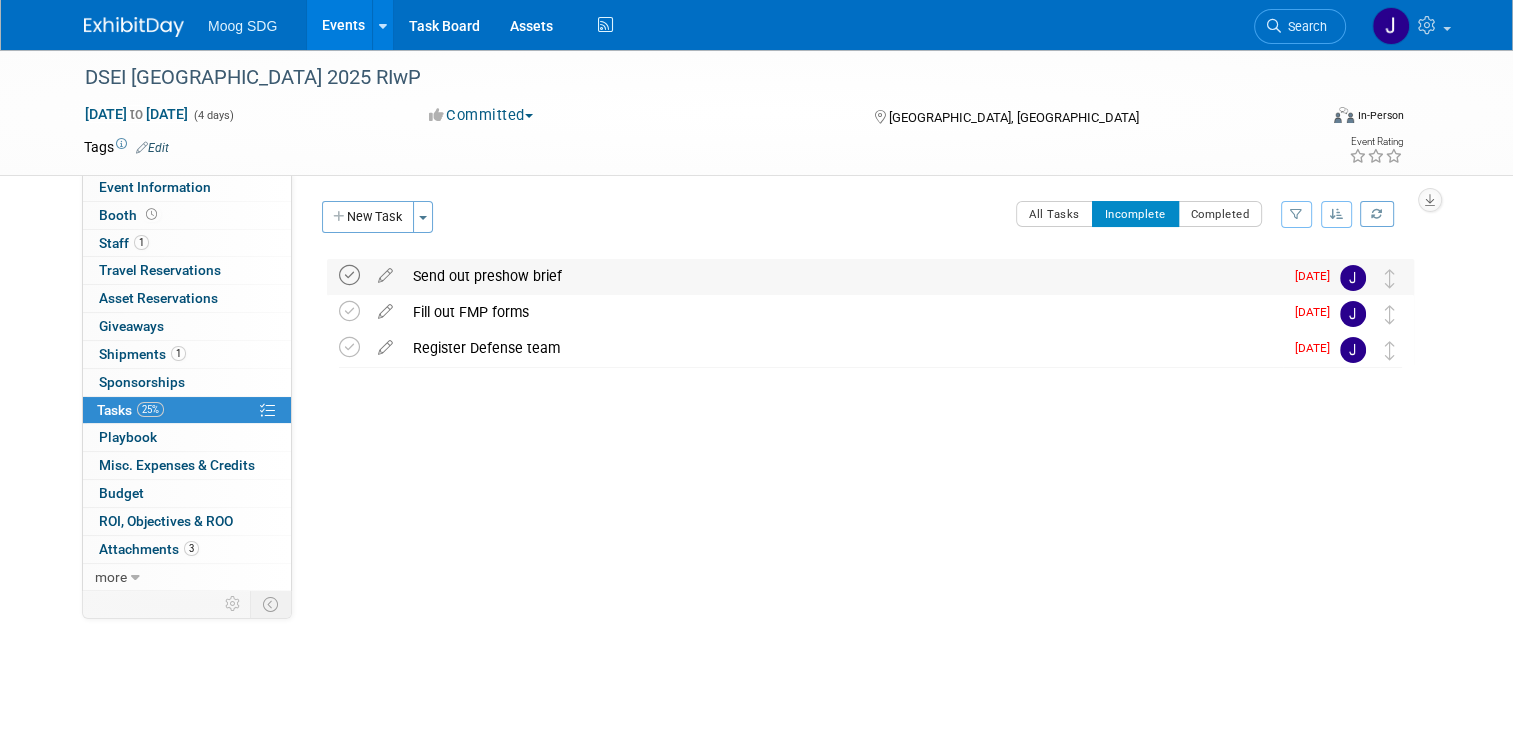 click at bounding box center [349, 275] 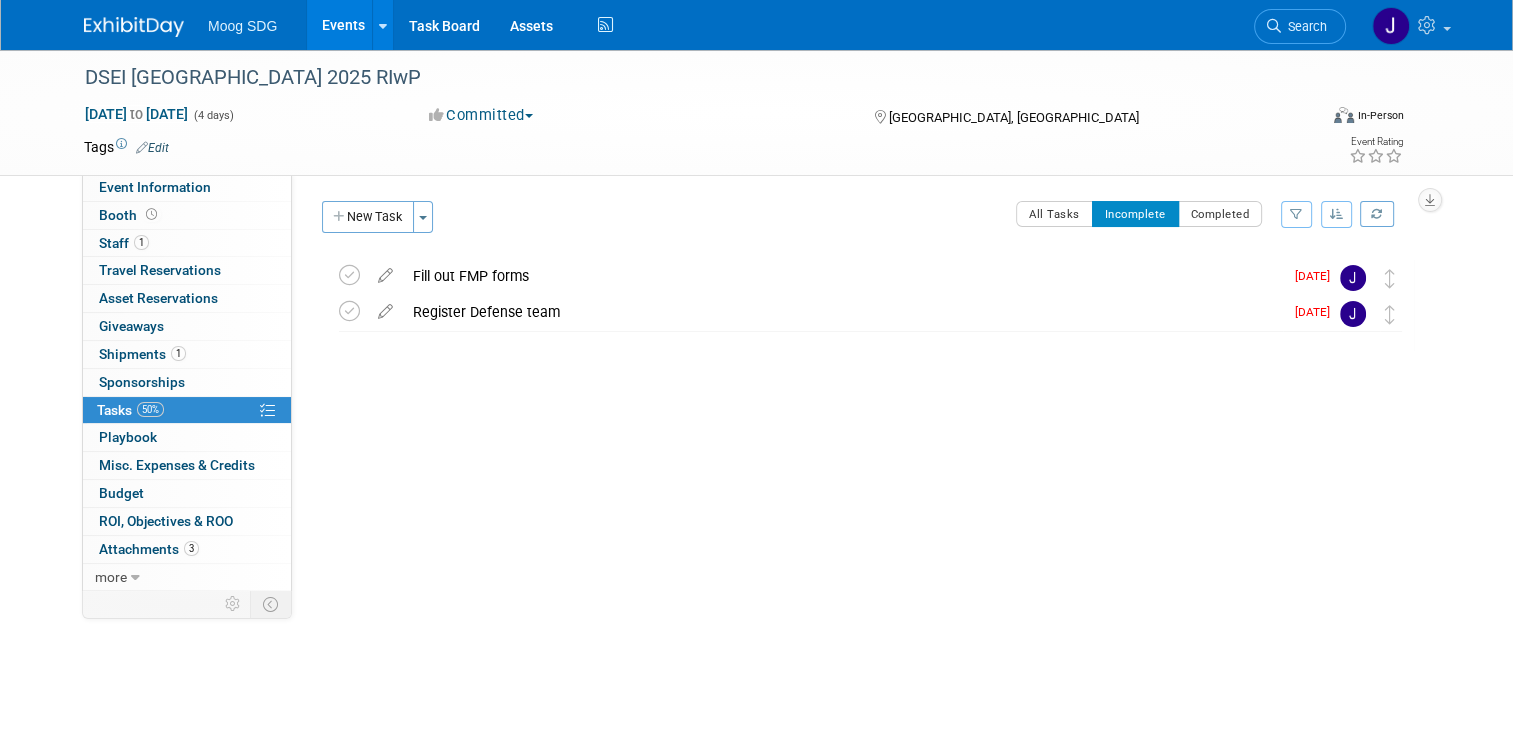click on "Events" at bounding box center [343, 25] 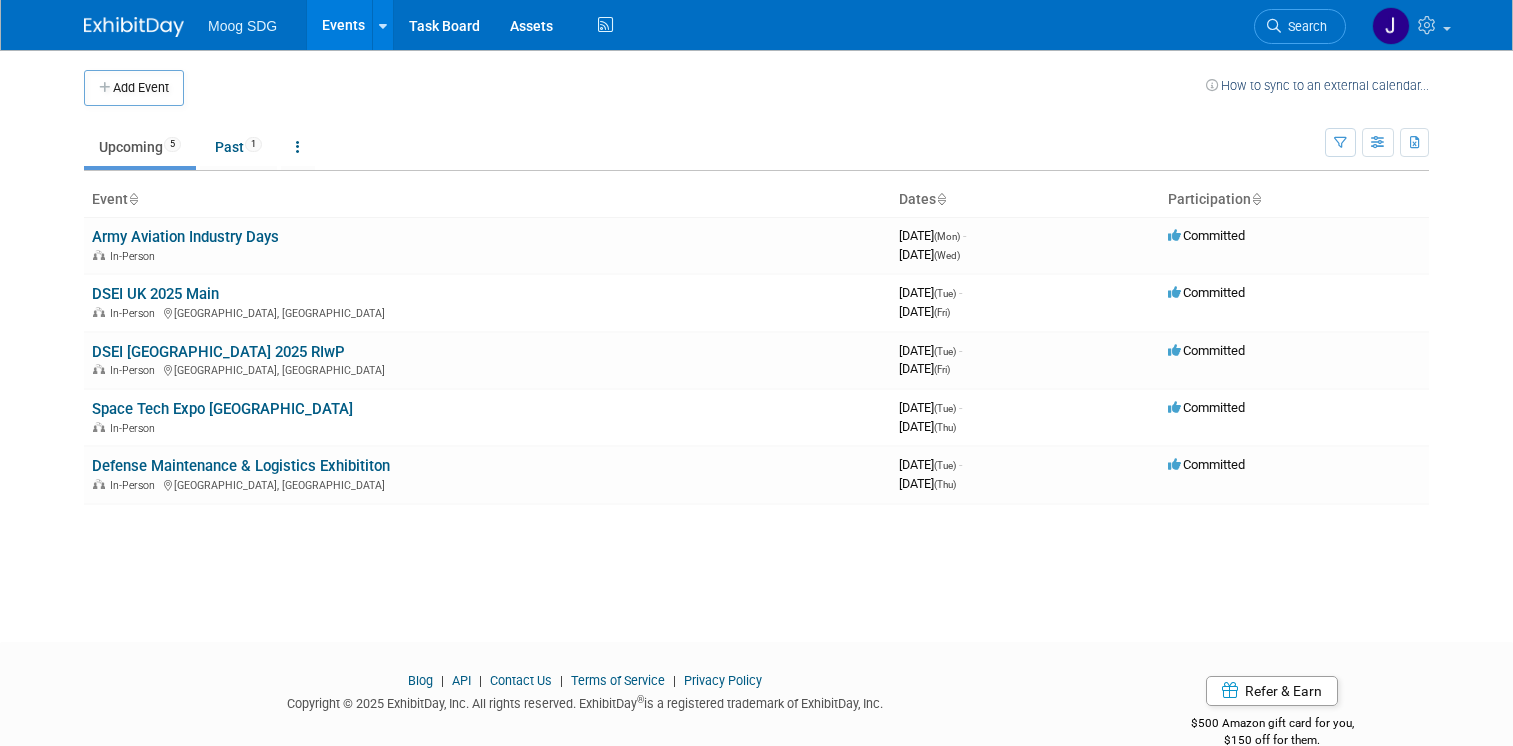 scroll, scrollTop: 0, scrollLeft: 0, axis: both 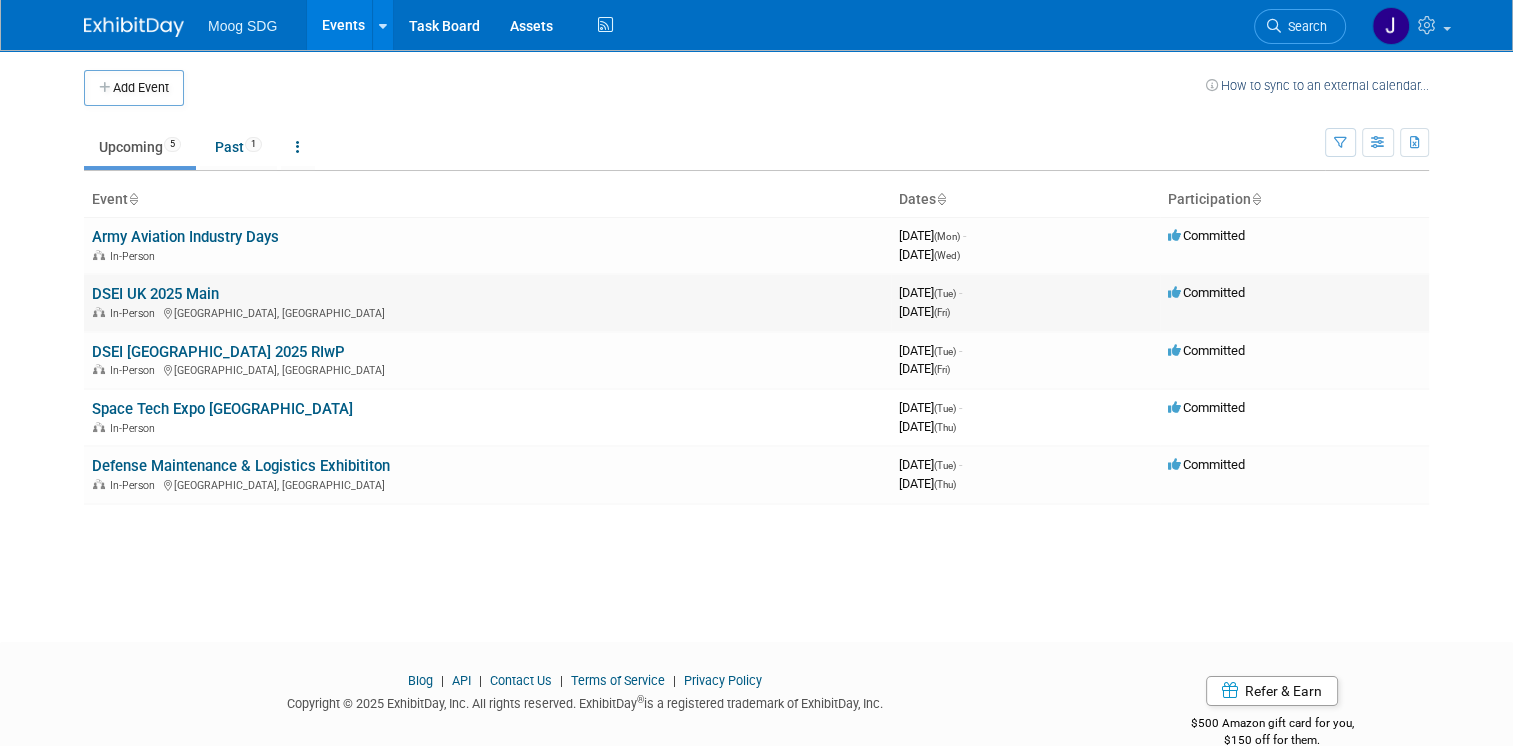 click on "DSEI UK 2025 Main" at bounding box center (155, 294) 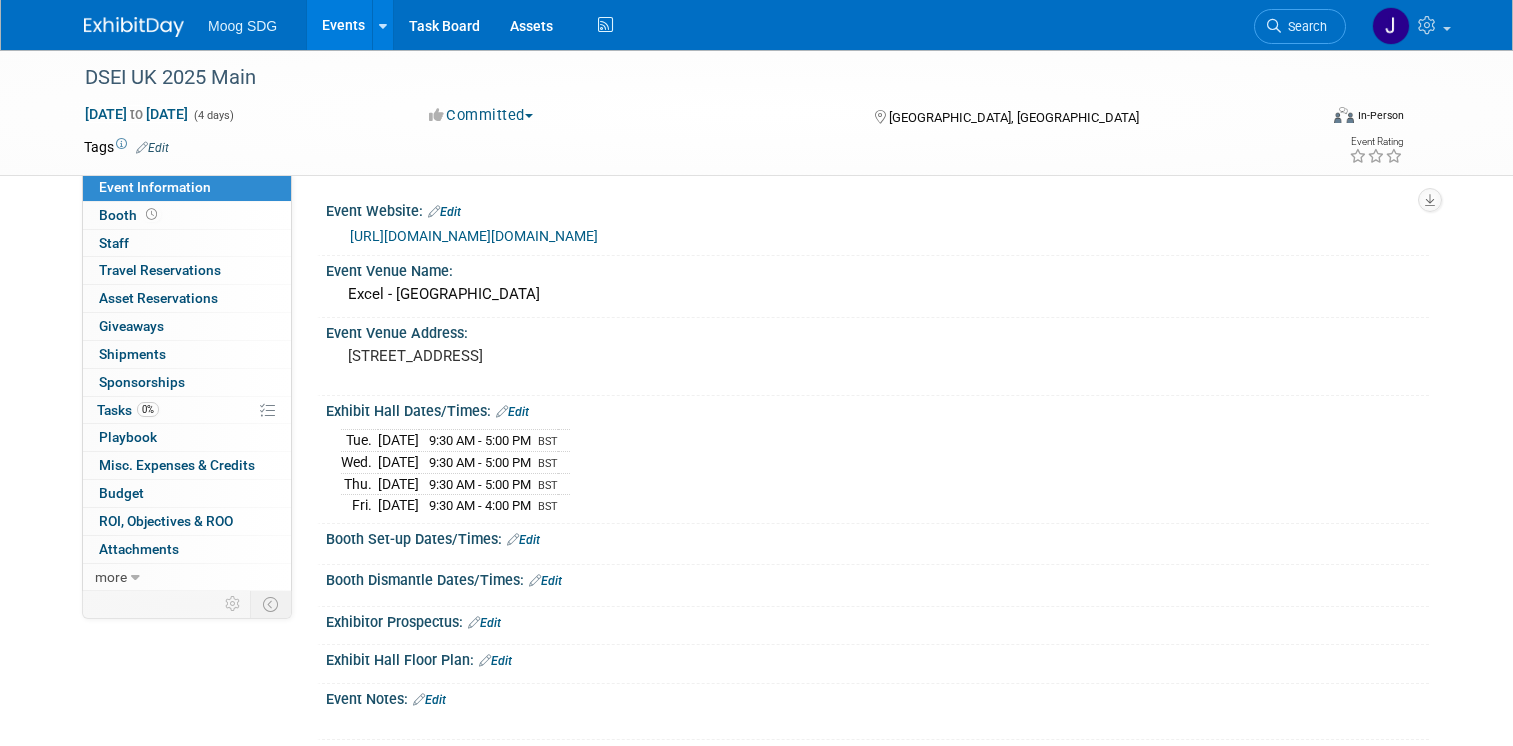 scroll, scrollTop: 0, scrollLeft: 0, axis: both 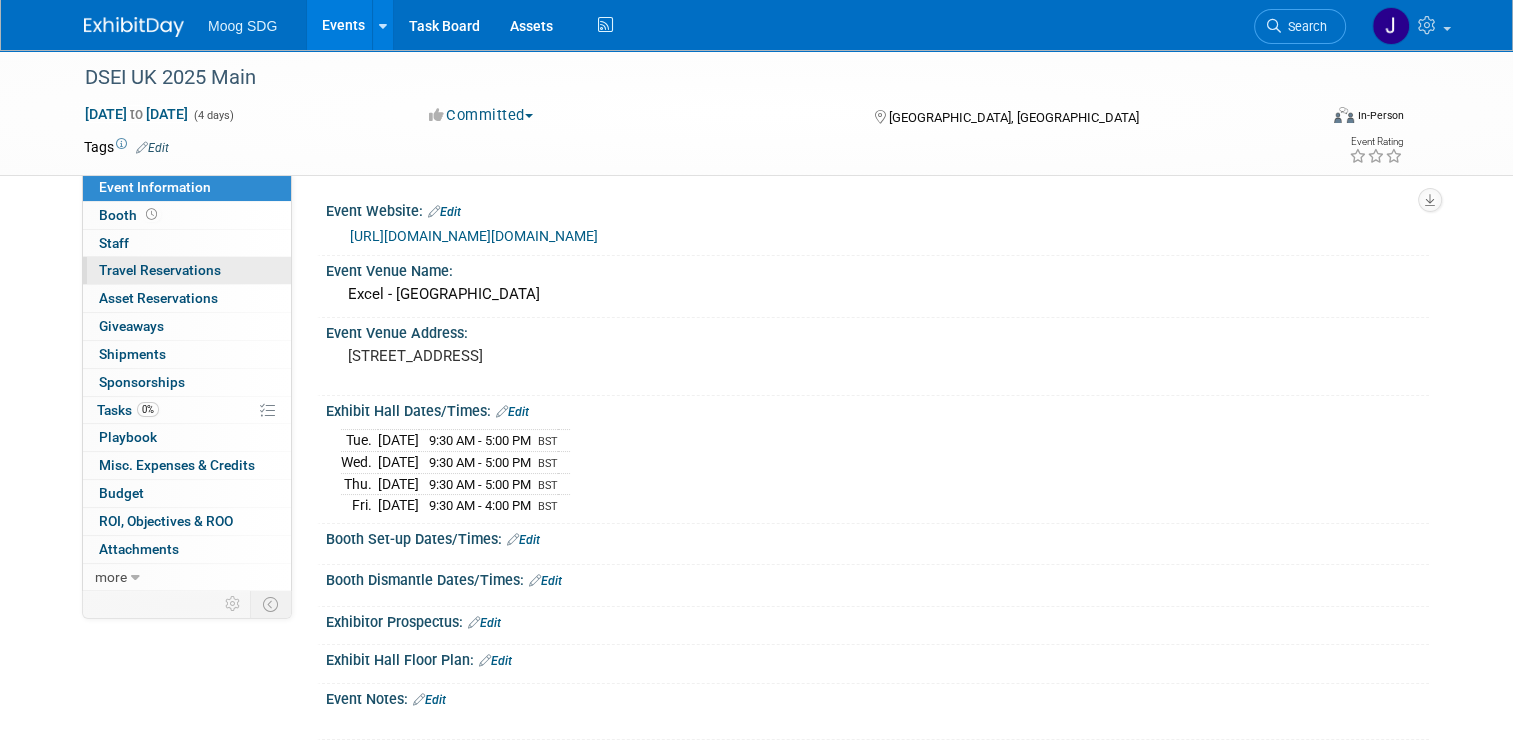 click on "Travel Reservations 0" at bounding box center [160, 270] 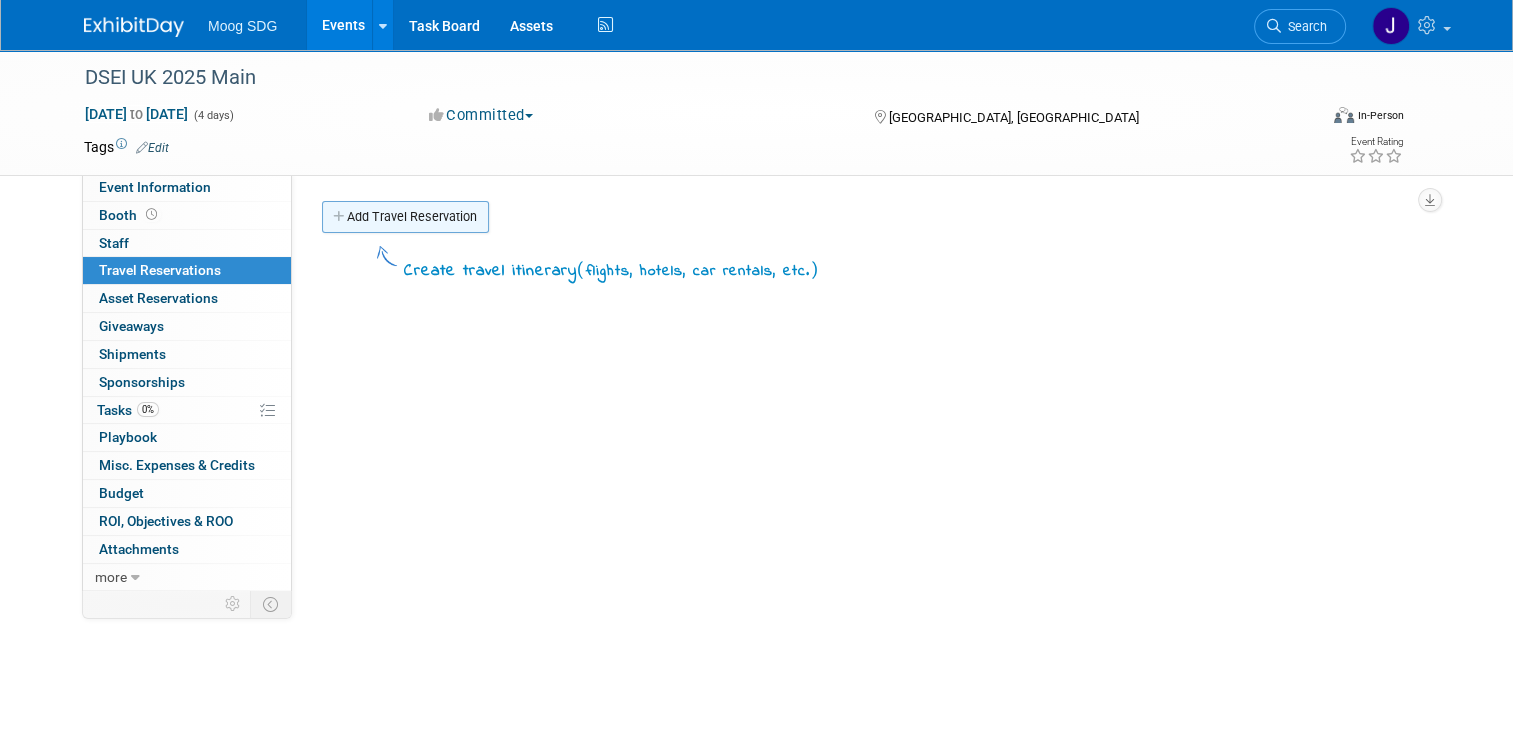 click on "Add Travel Reservation" at bounding box center (405, 217) 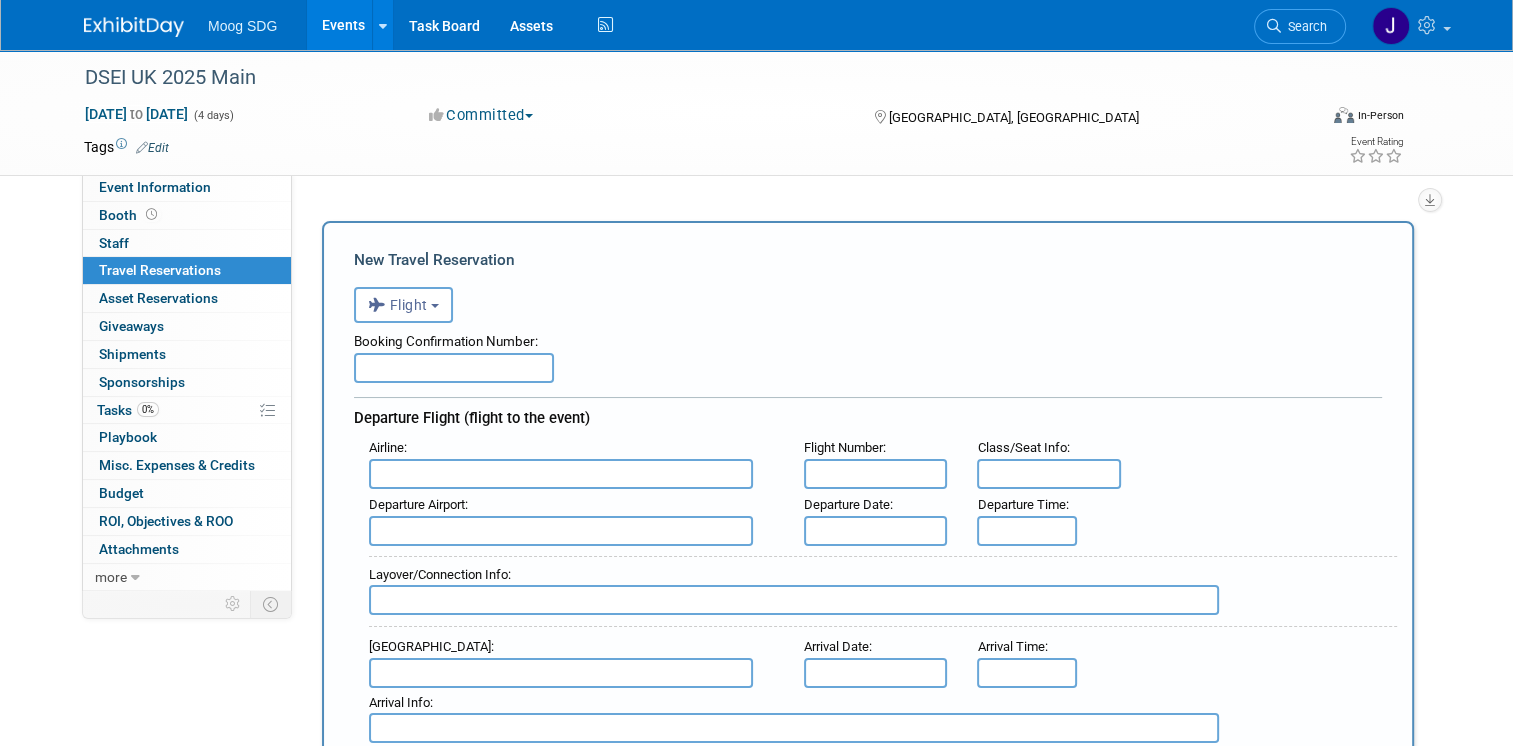 scroll, scrollTop: 0, scrollLeft: 0, axis: both 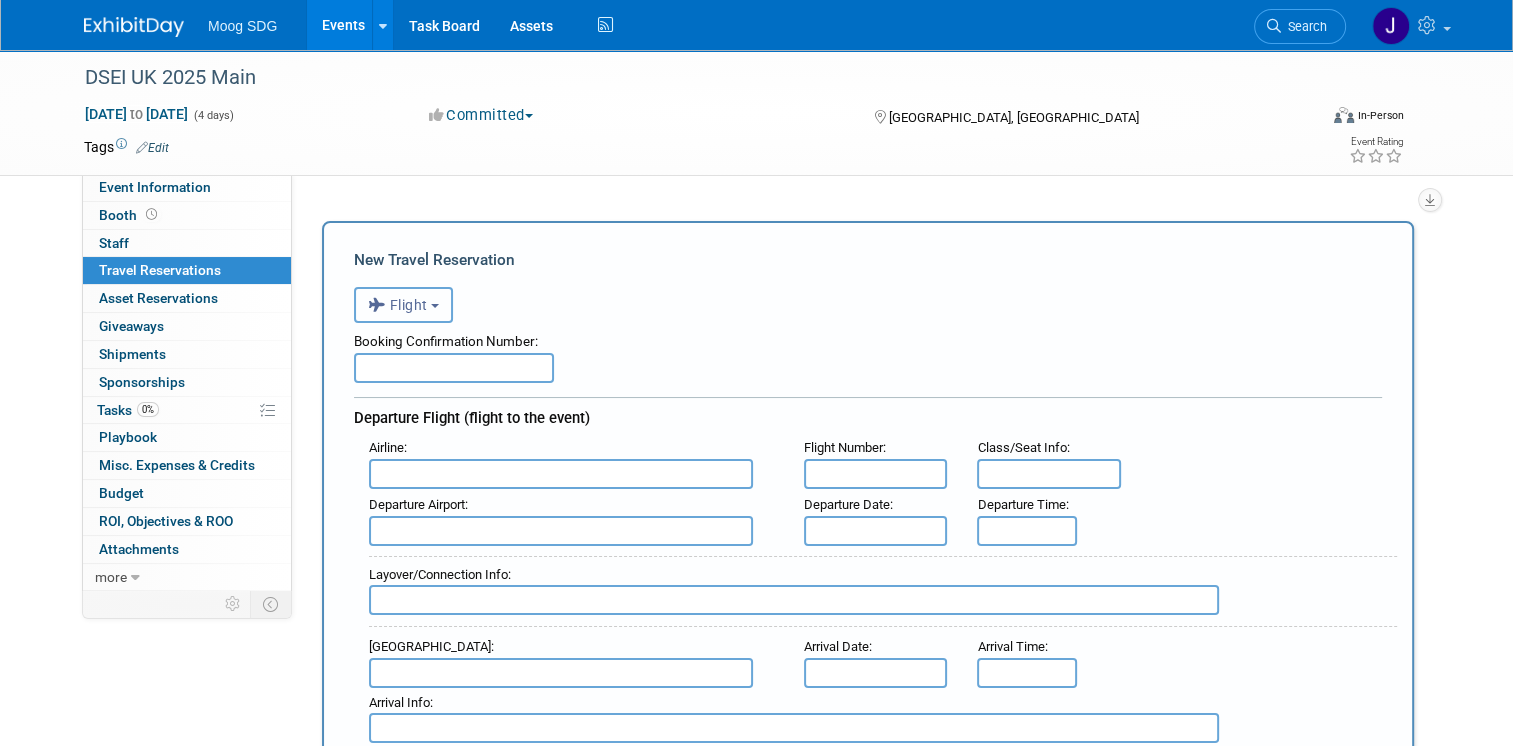 click at bounding box center [435, 306] 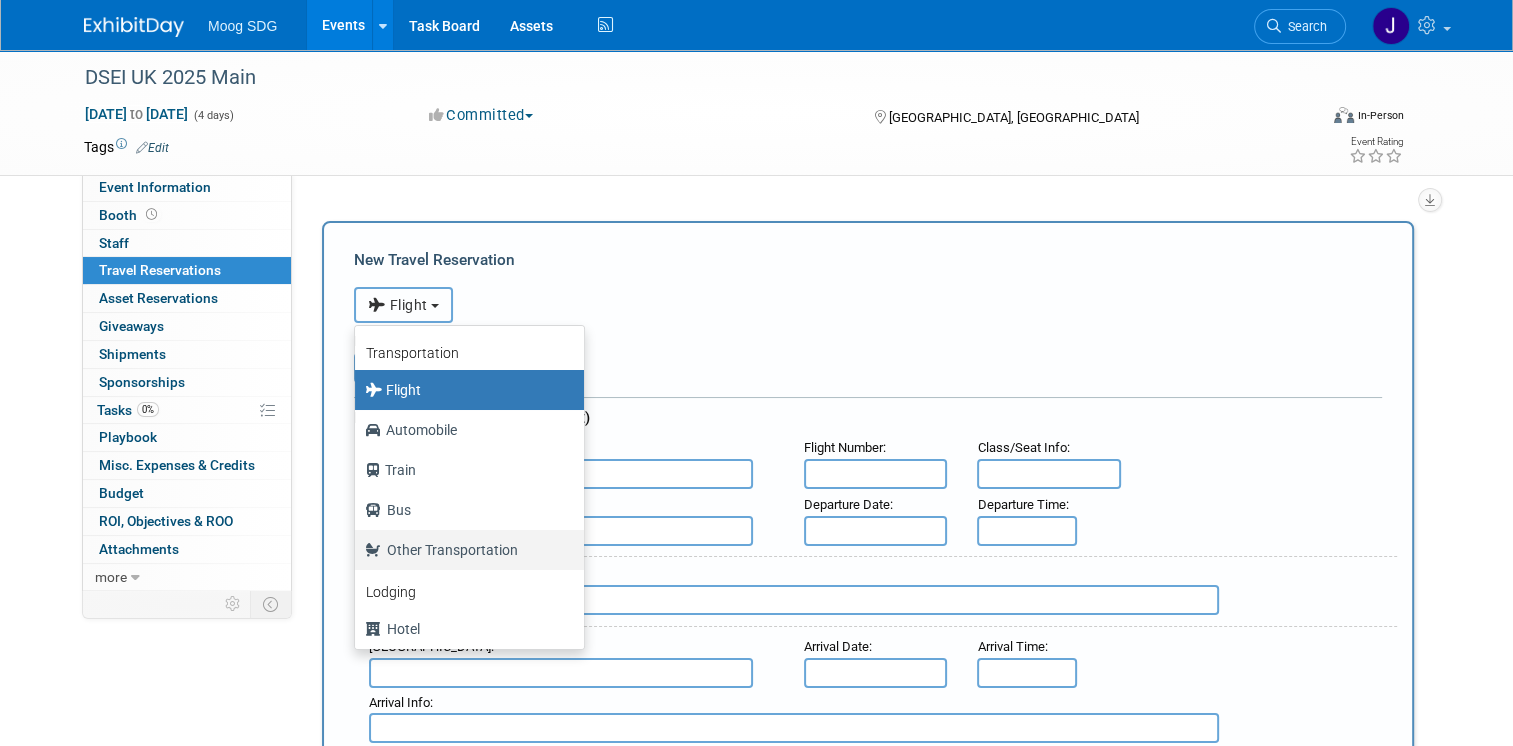 scroll, scrollTop: 84, scrollLeft: 0, axis: vertical 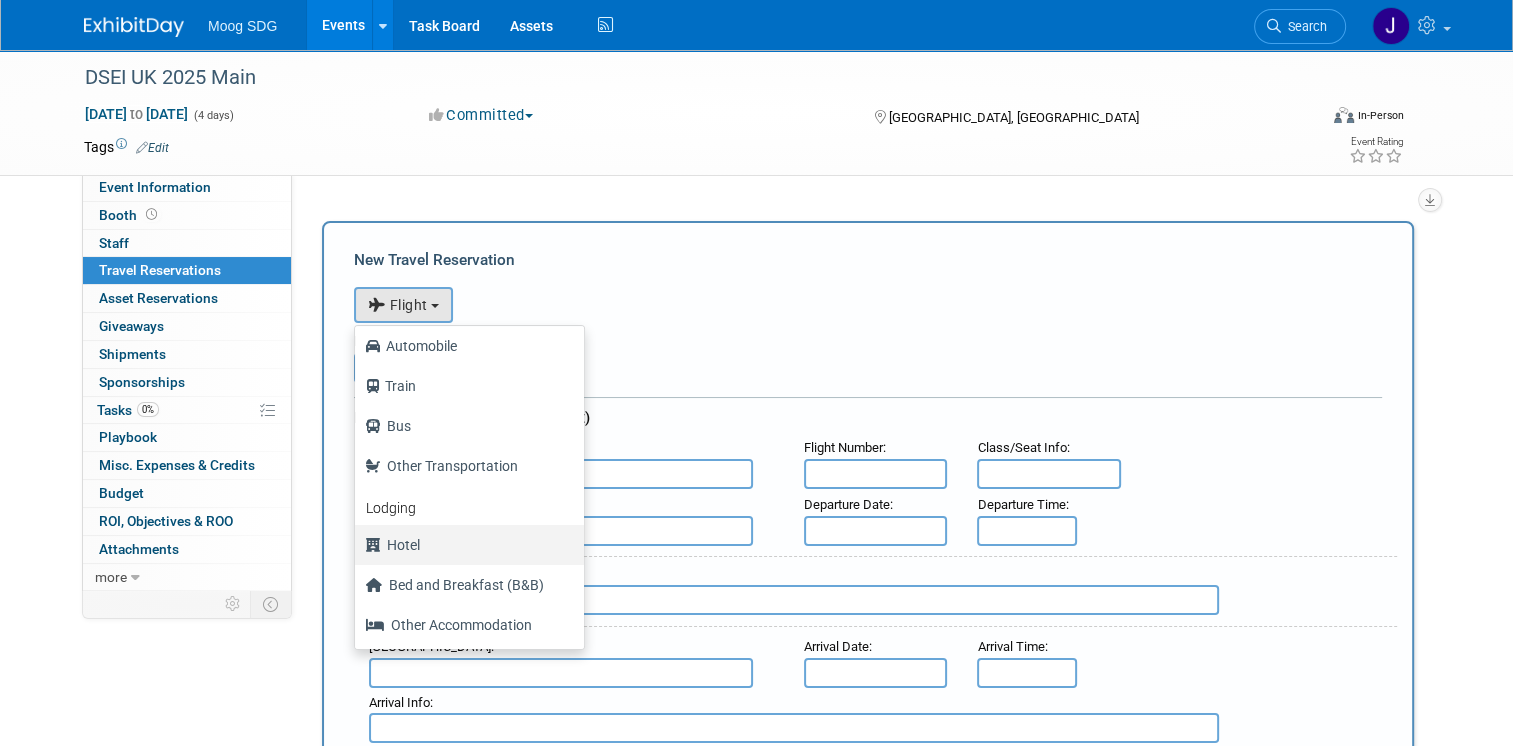 click on "Hotel" at bounding box center [464, 545] 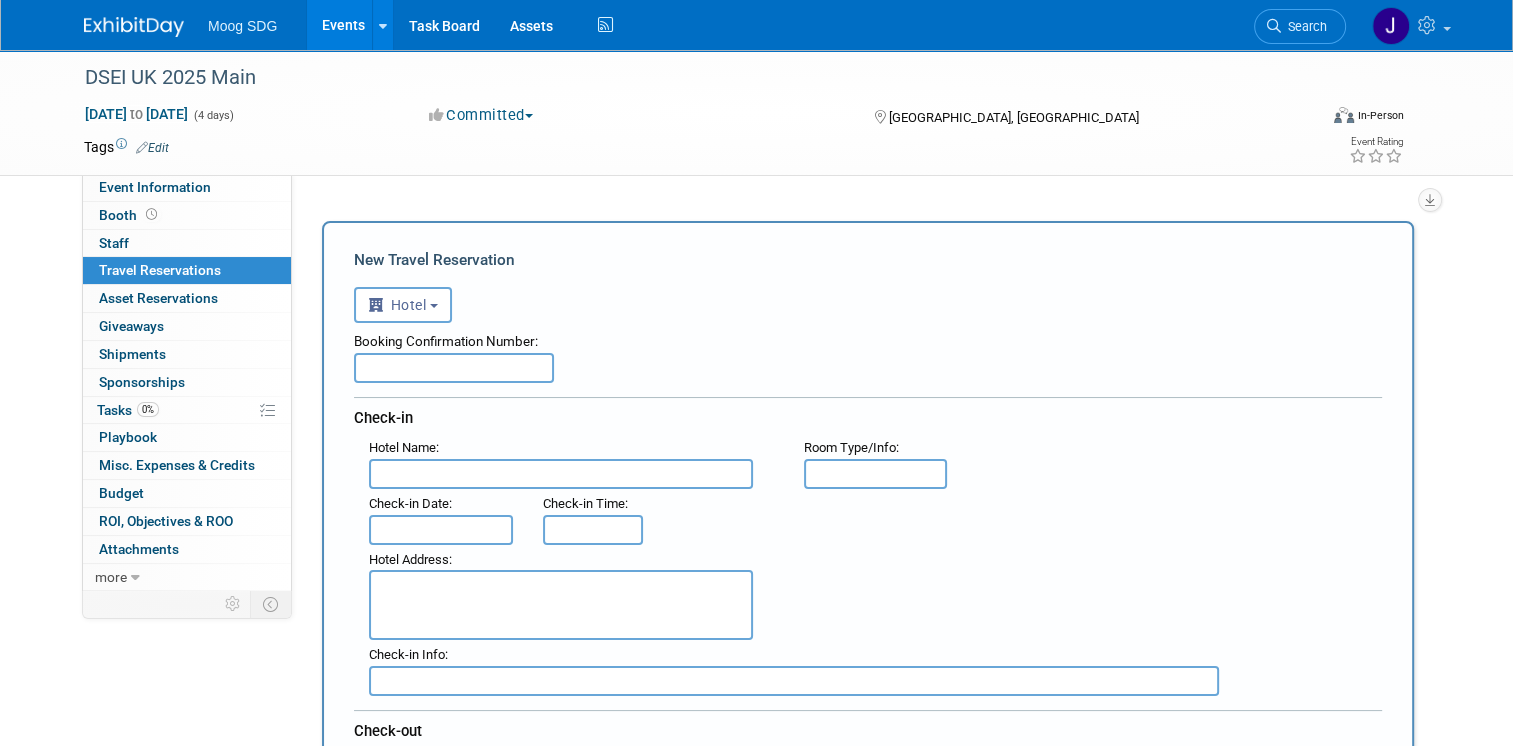 click on "Booking Confirmation Number:" at bounding box center (868, 338) 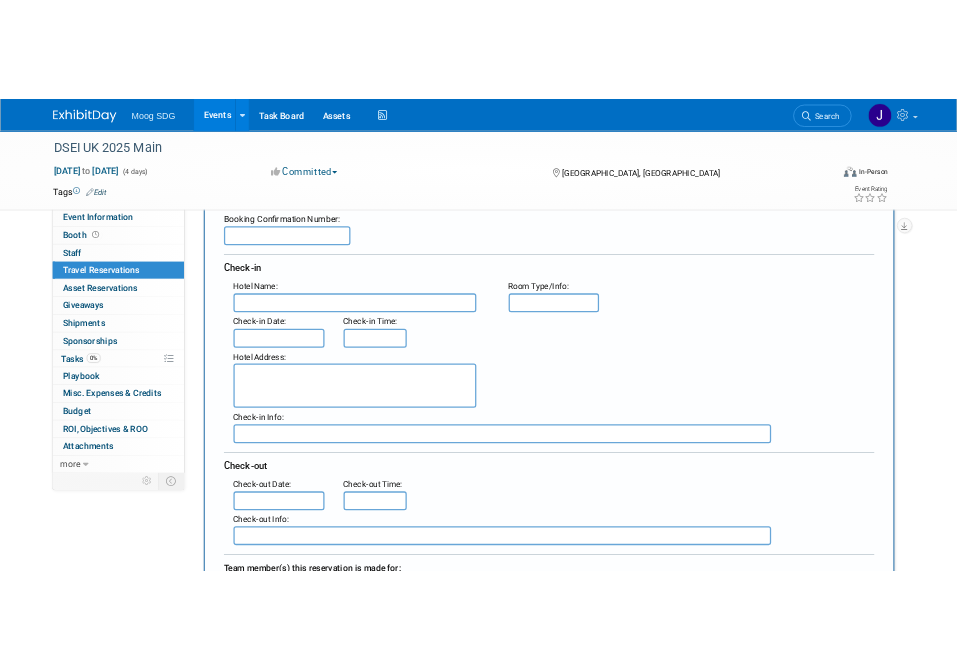 scroll, scrollTop: 200, scrollLeft: 0, axis: vertical 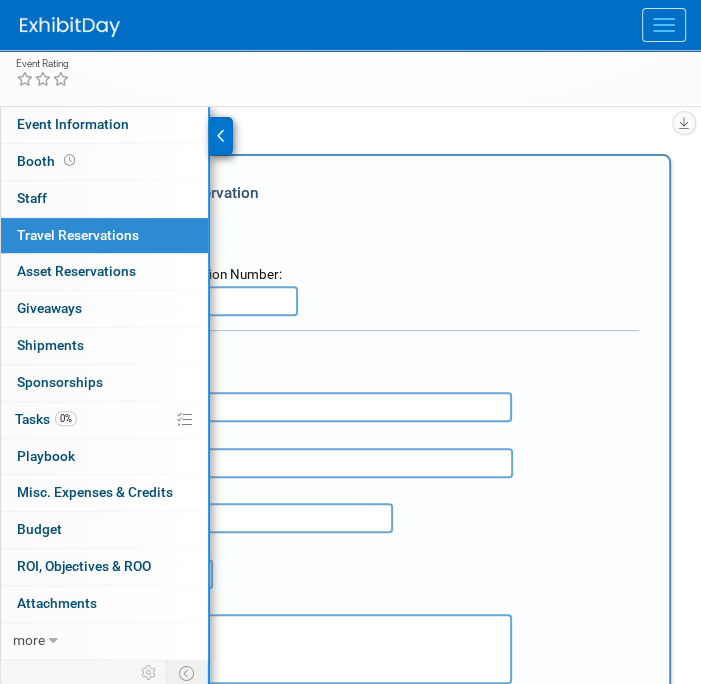 click at bounding box center (312, 407) 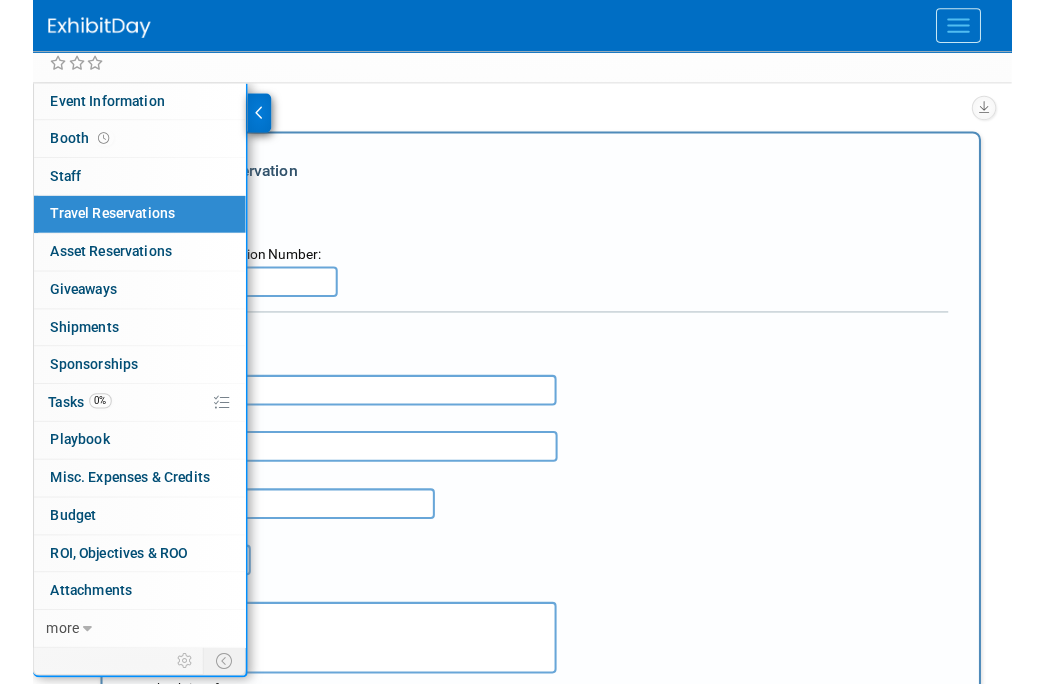 scroll, scrollTop: 192, scrollLeft: 0, axis: vertical 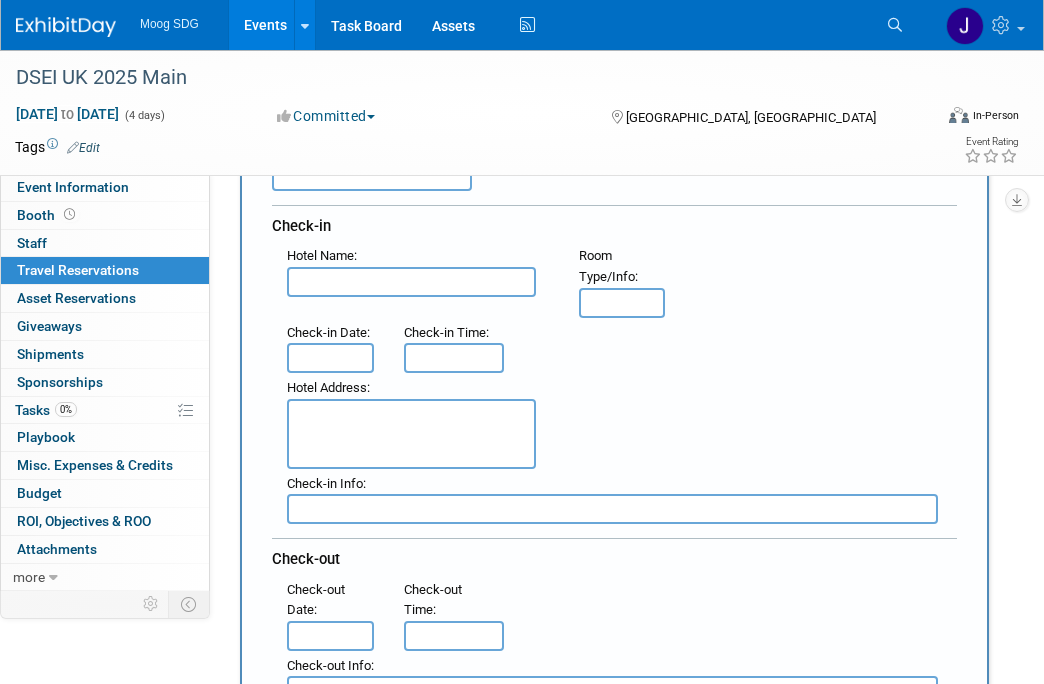 click at bounding box center (411, 282) 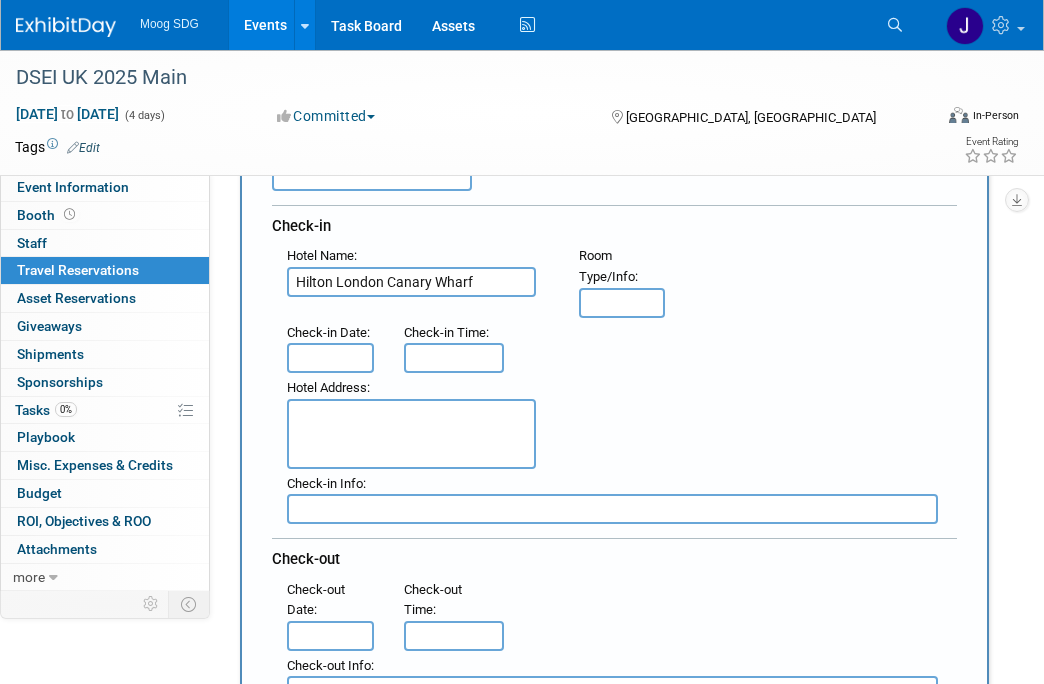 type on "Hilton London Canary Wharf" 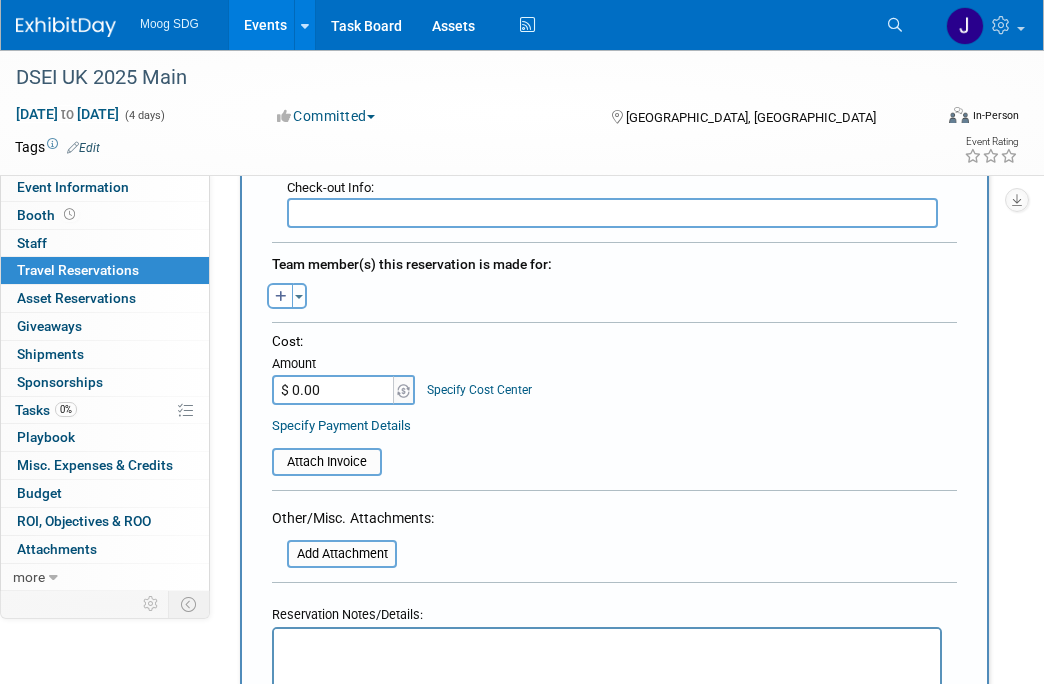 scroll, scrollTop: 792, scrollLeft: 0, axis: vertical 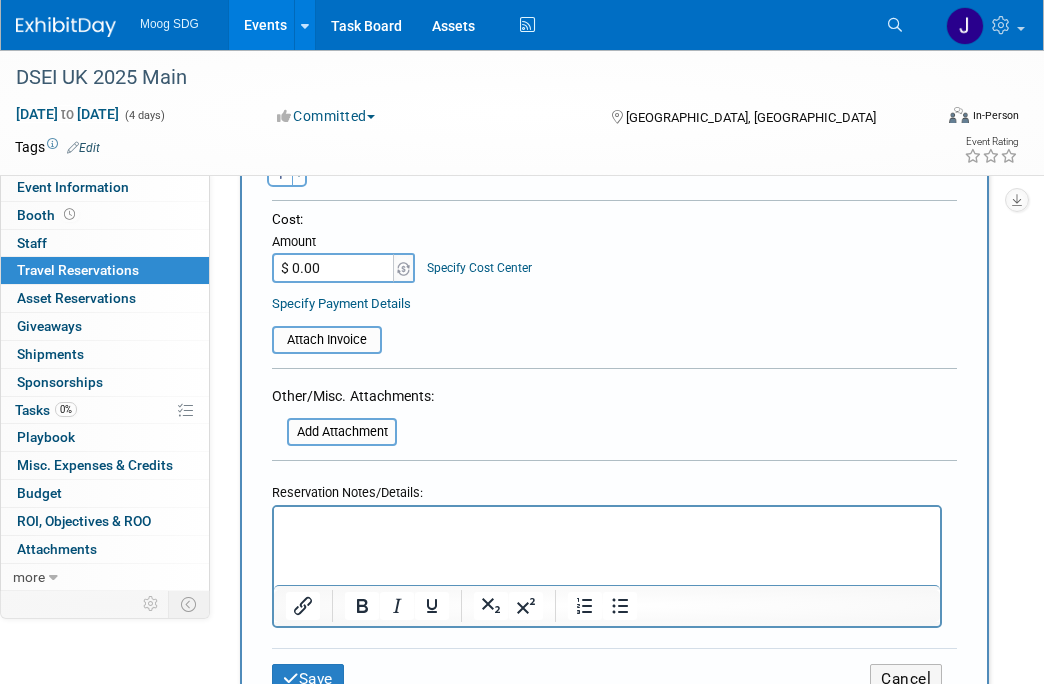 click at bounding box center [607, 524] 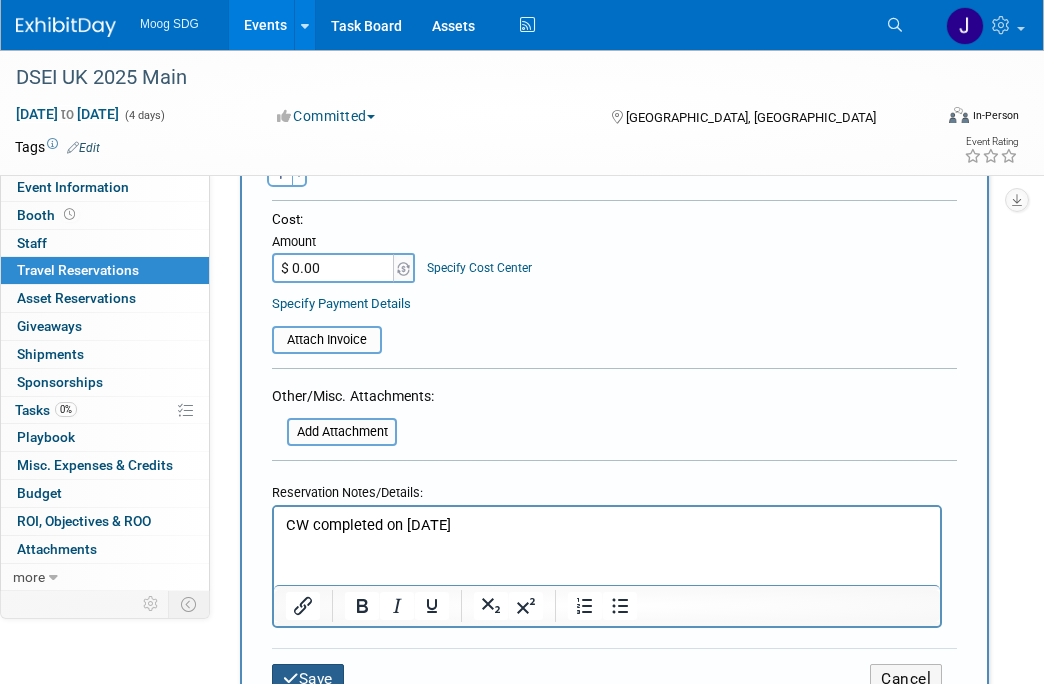 click at bounding box center [291, 678] 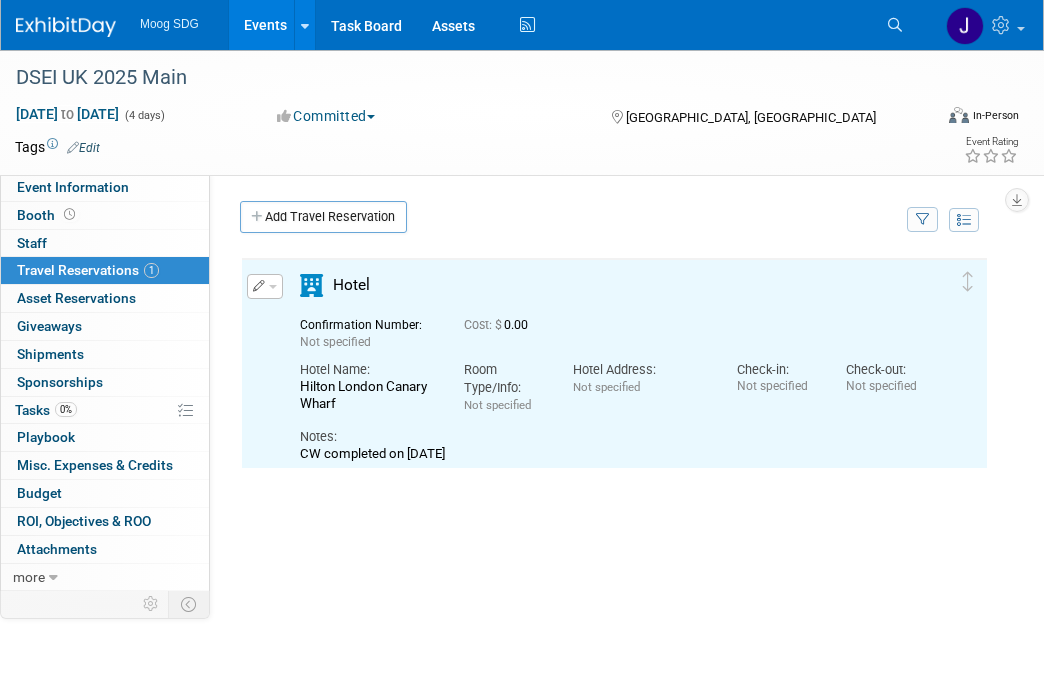 scroll, scrollTop: 0, scrollLeft: 0, axis: both 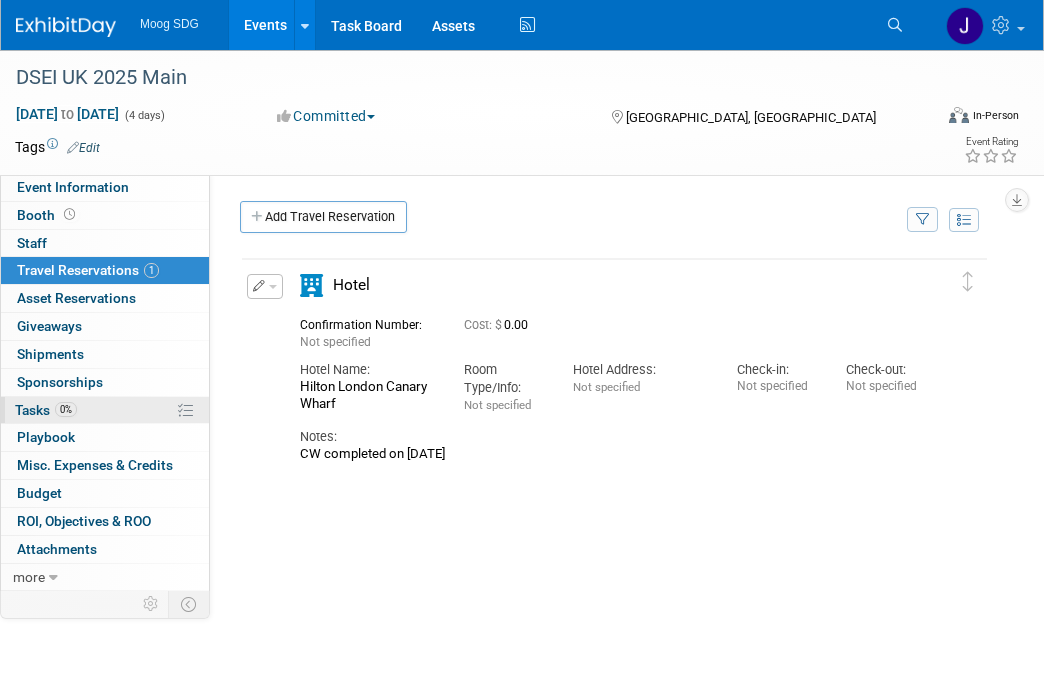 click on "0%" at bounding box center [66, 409] 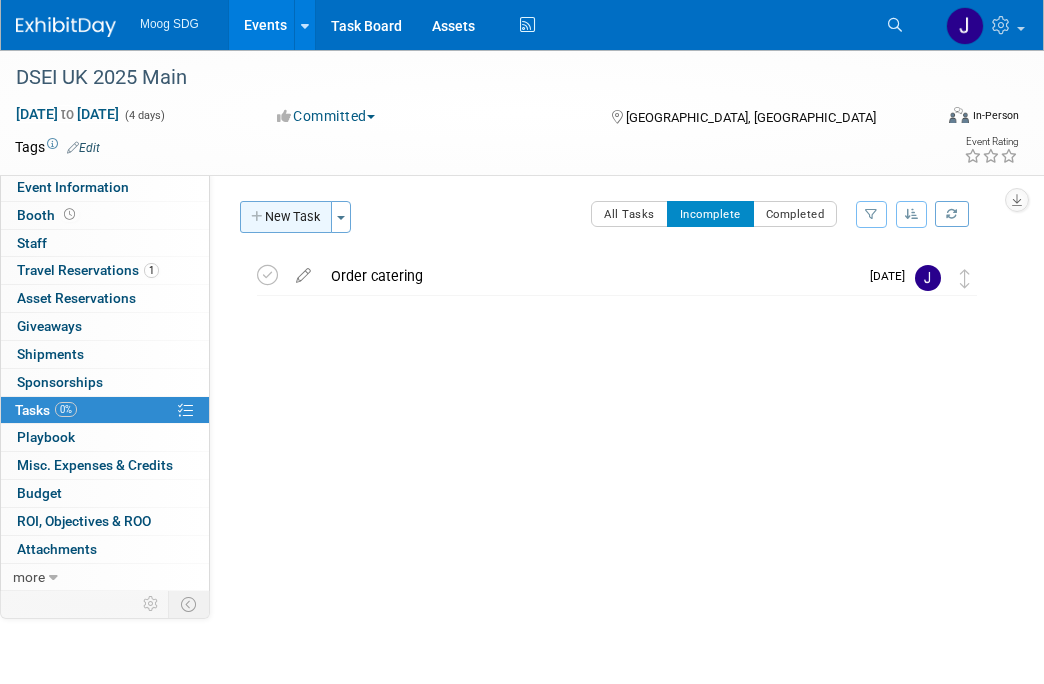 click on "New Task" at bounding box center [286, 217] 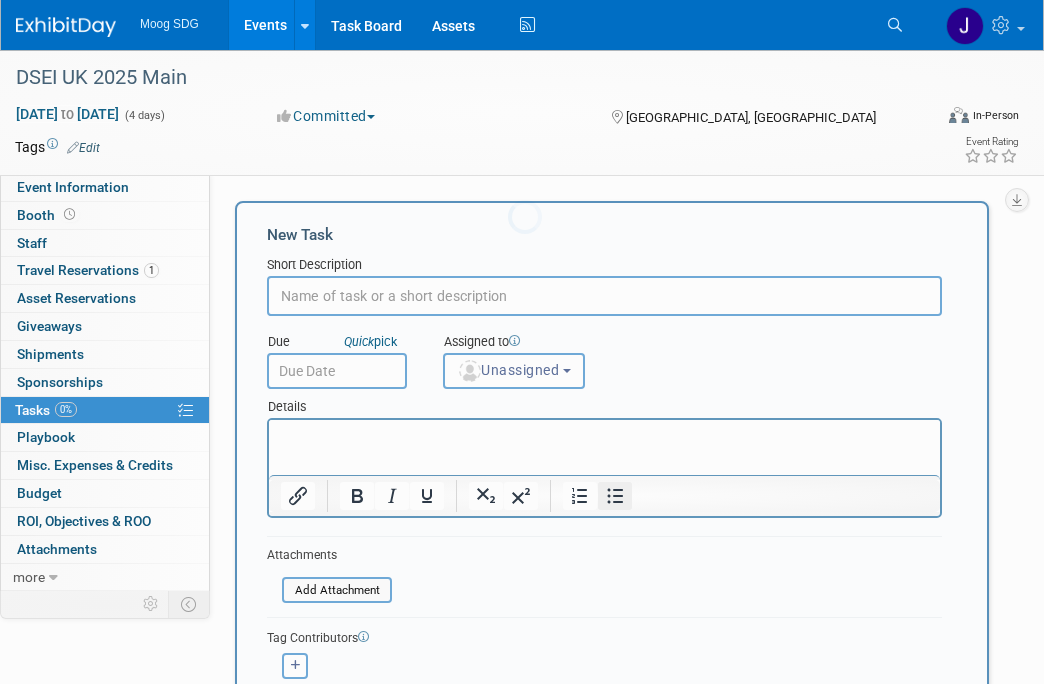 scroll, scrollTop: 0, scrollLeft: 0, axis: both 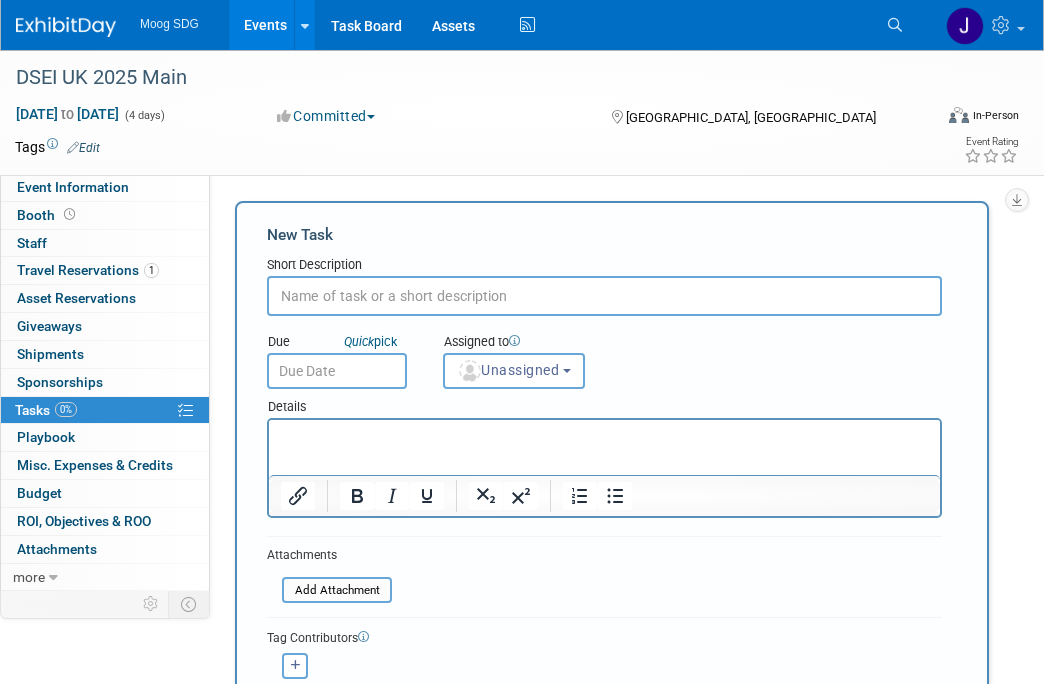 click at bounding box center (604, 296) 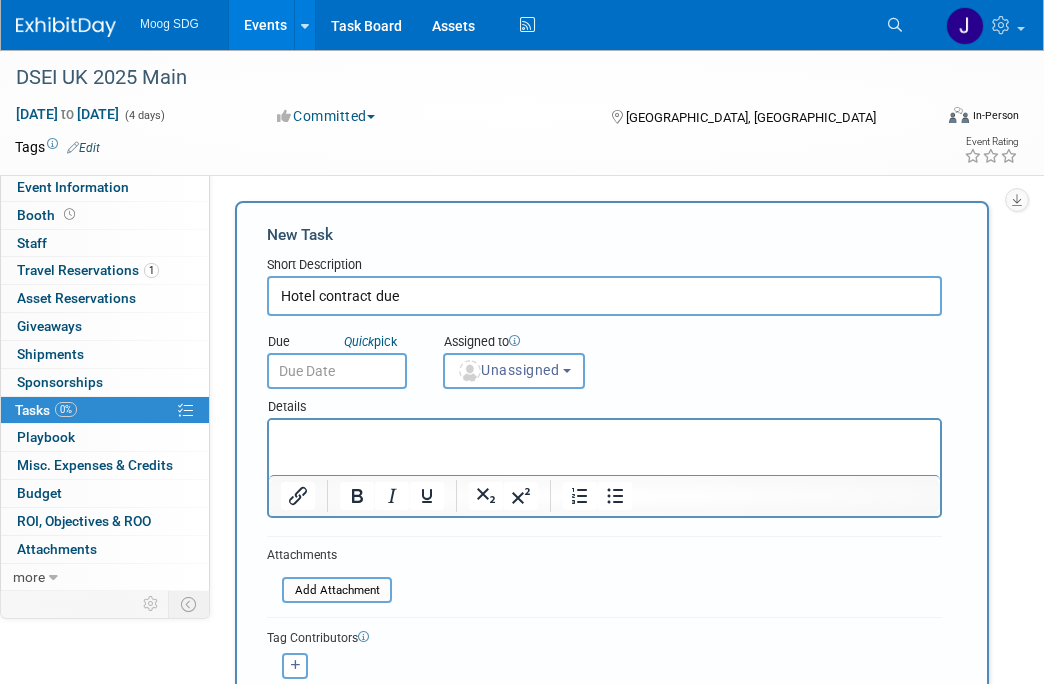 type on "Hotel contract due" 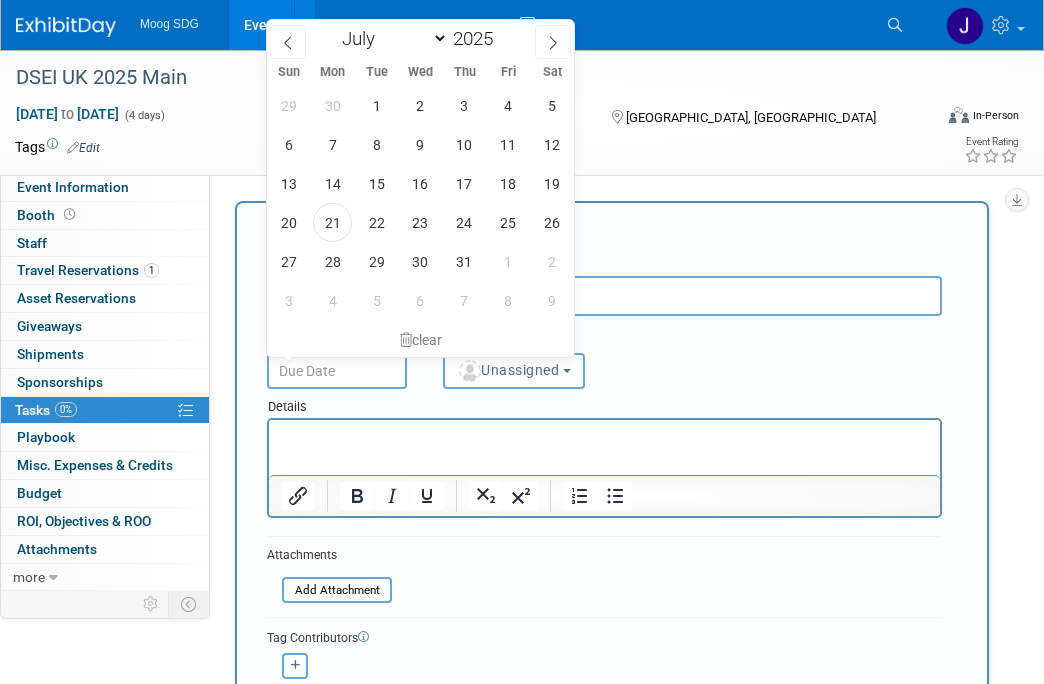 click at bounding box center (337, 371) 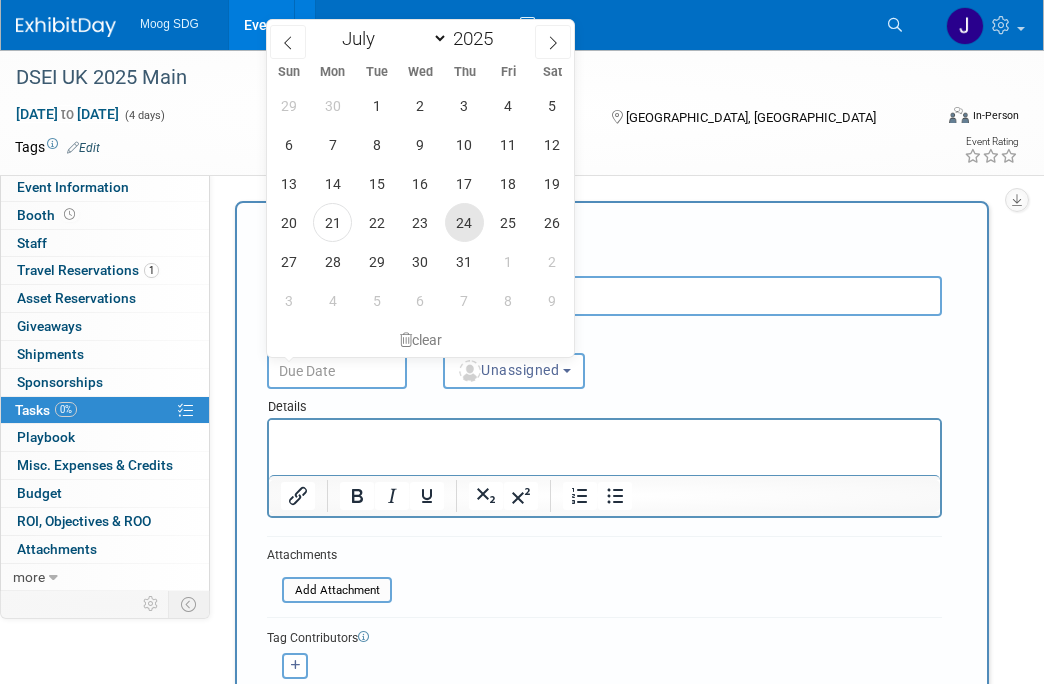 click on "24" at bounding box center [464, 222] 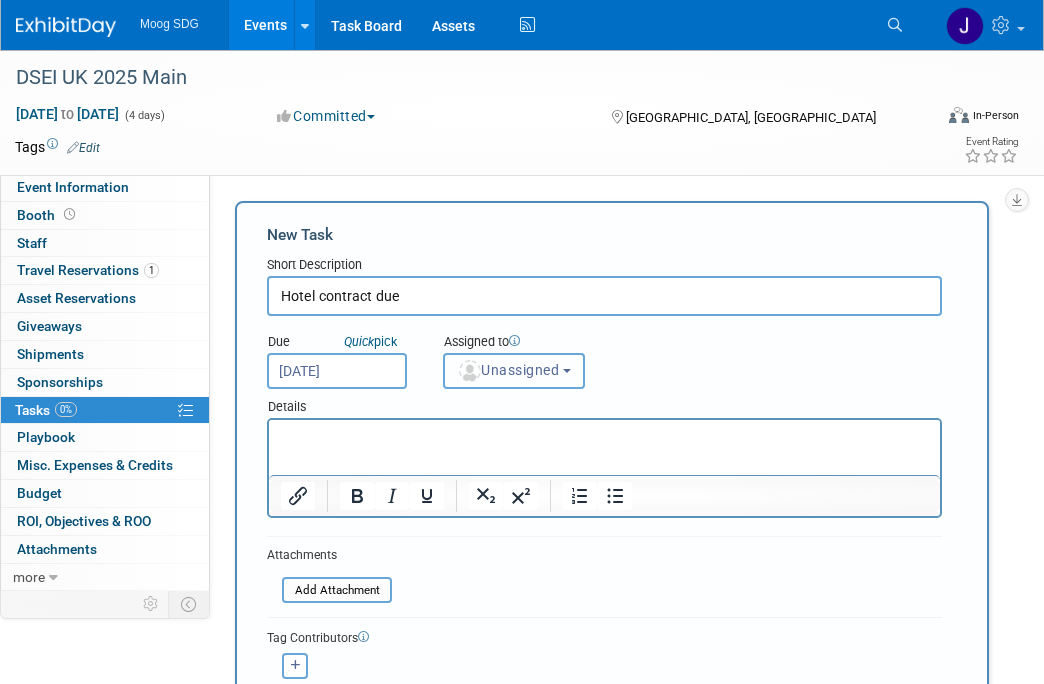 click on "Unassigned" at bounding box center [508, 370] 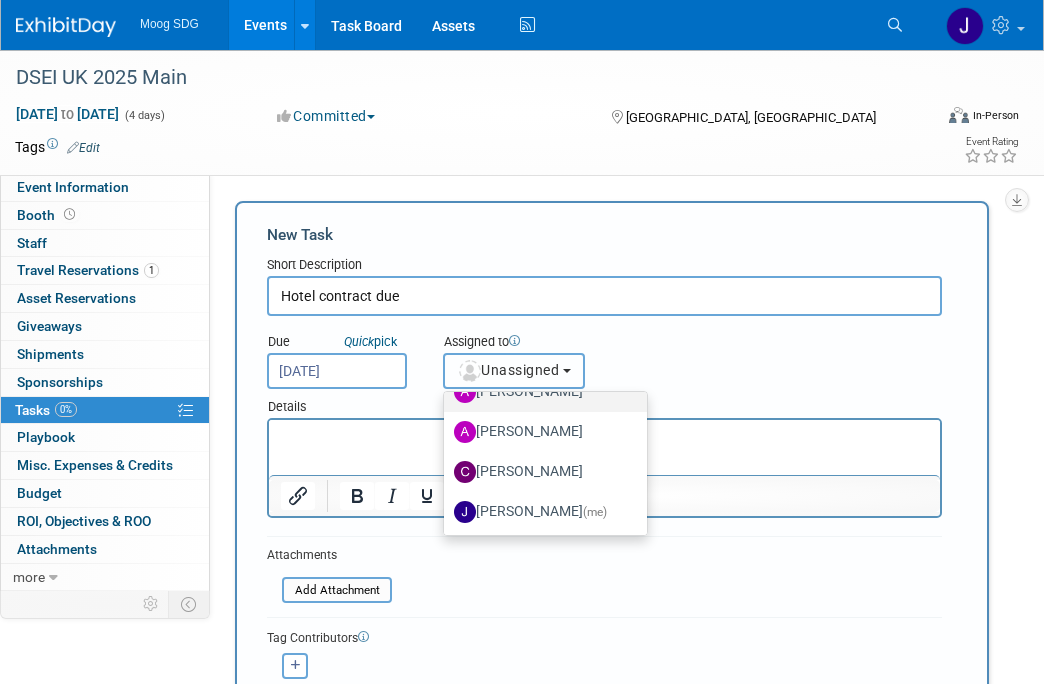 scroll, scrollTop: 100, scrollLeft: 0, axis: vertical 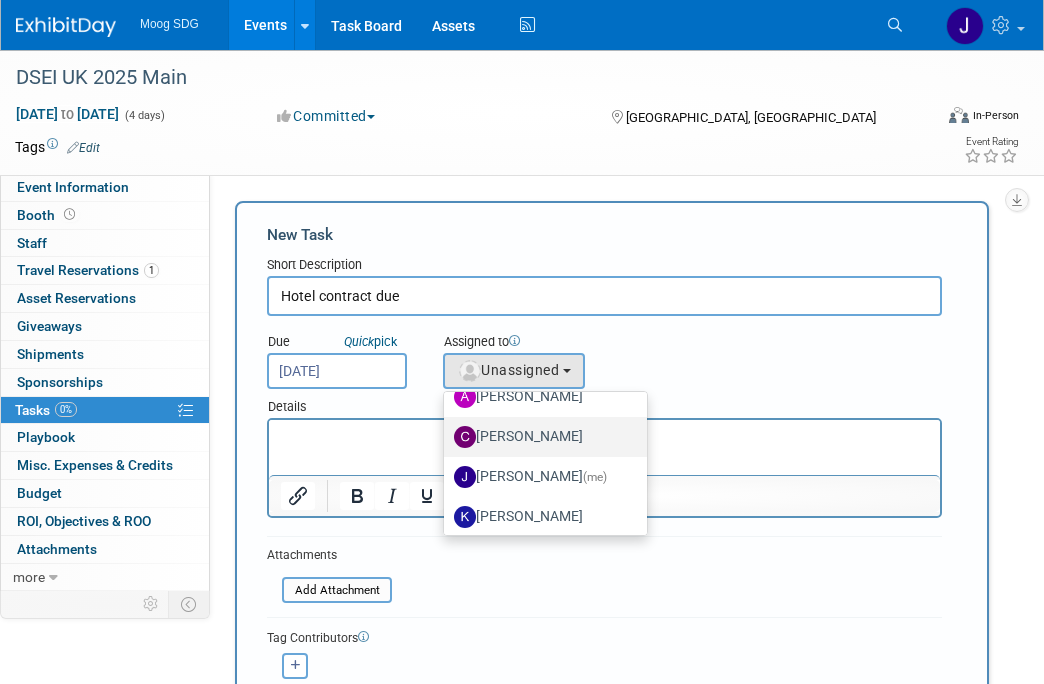 click on "Cindy White" at bounding box center (540, 437) 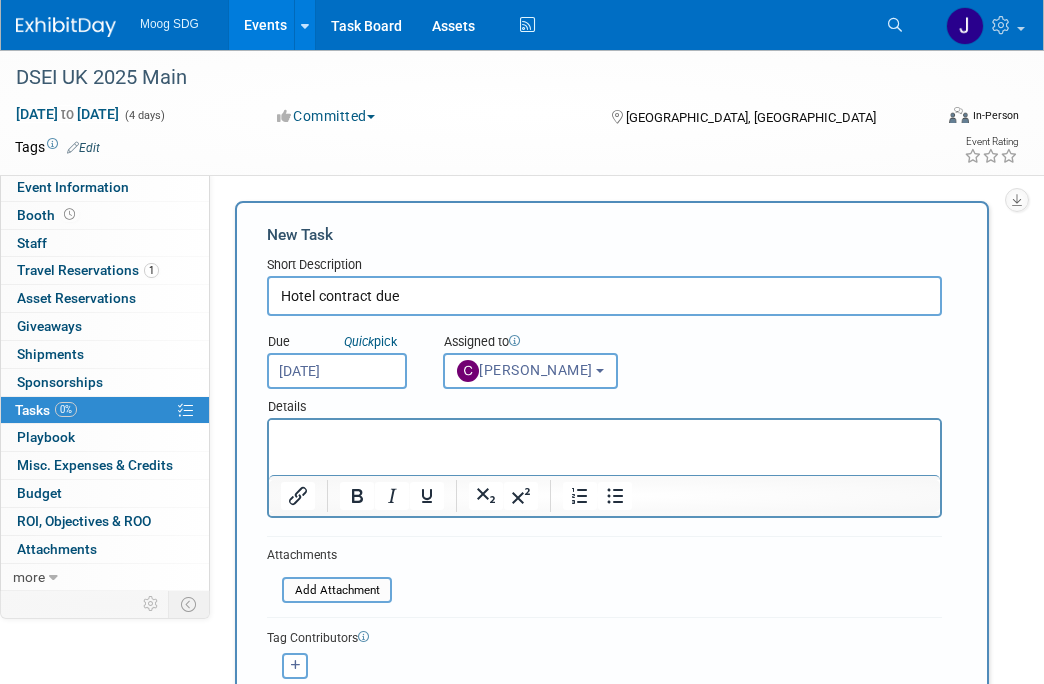click on "Due  Quick  pick
Jul 24, 2025
Assigned to
<img src="https://www.exhibitday.com/Images/Unassigned-User-Icon.png" style="width: 22px; height: 22px; border-radius: 11px; margin-top: 2px; margin-bottom: 2px; margin-left: 2px;" />  Unassigned
Unassigned  (me)" at bounding box center [604, 352] 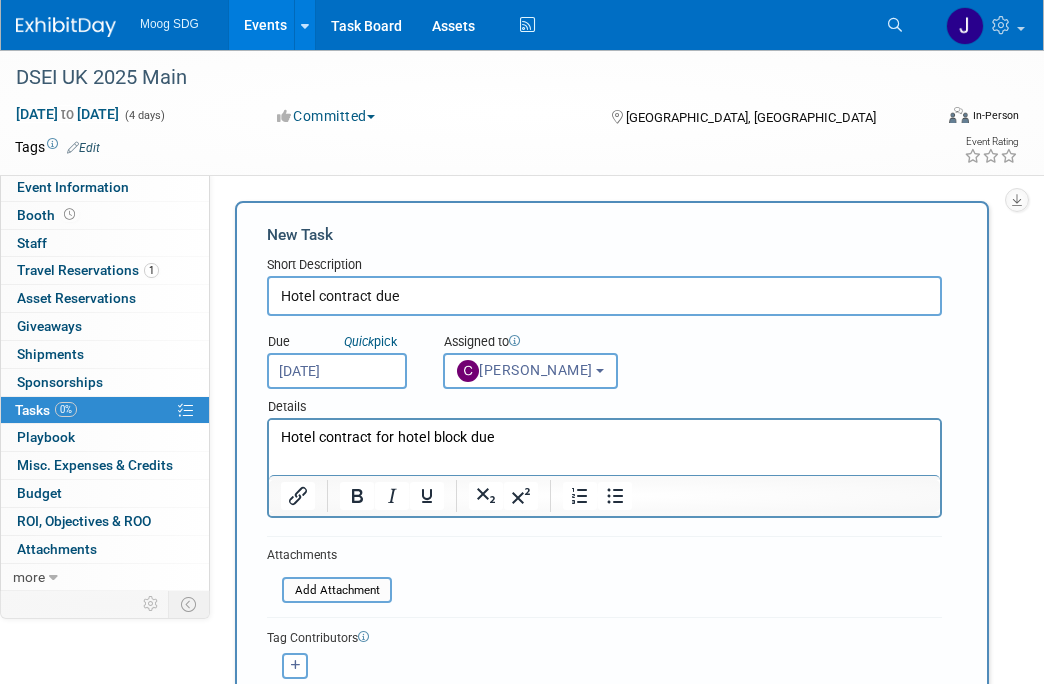 click on "New
Task
Short Description
Hotel contract due
Due  Quick  pick
Jul 24, 2025
Unassigned" at bounding box center (612, 489) 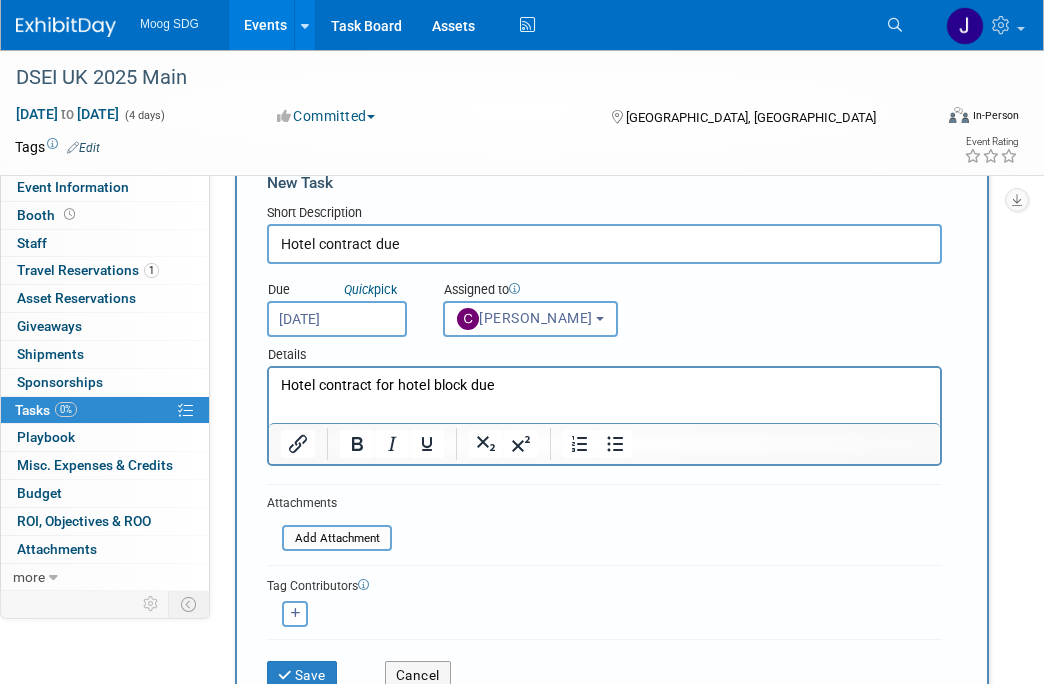 scroll, scrollTop: 200, scrollLeft: 0, axis: vertical 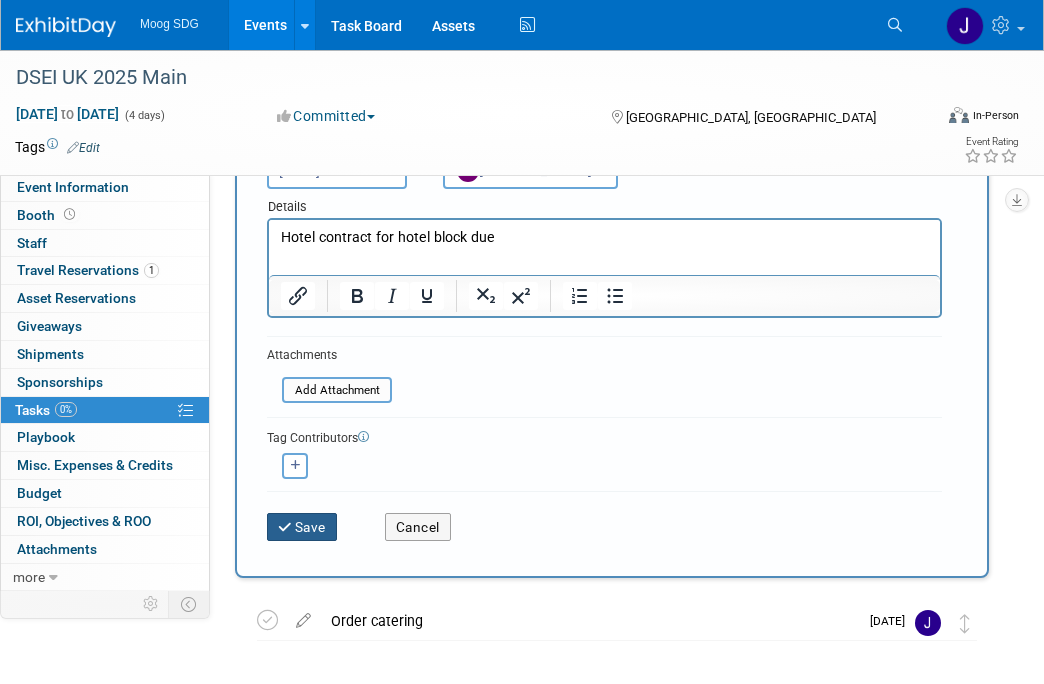 click on "Save" at bounding box center [302, 527] 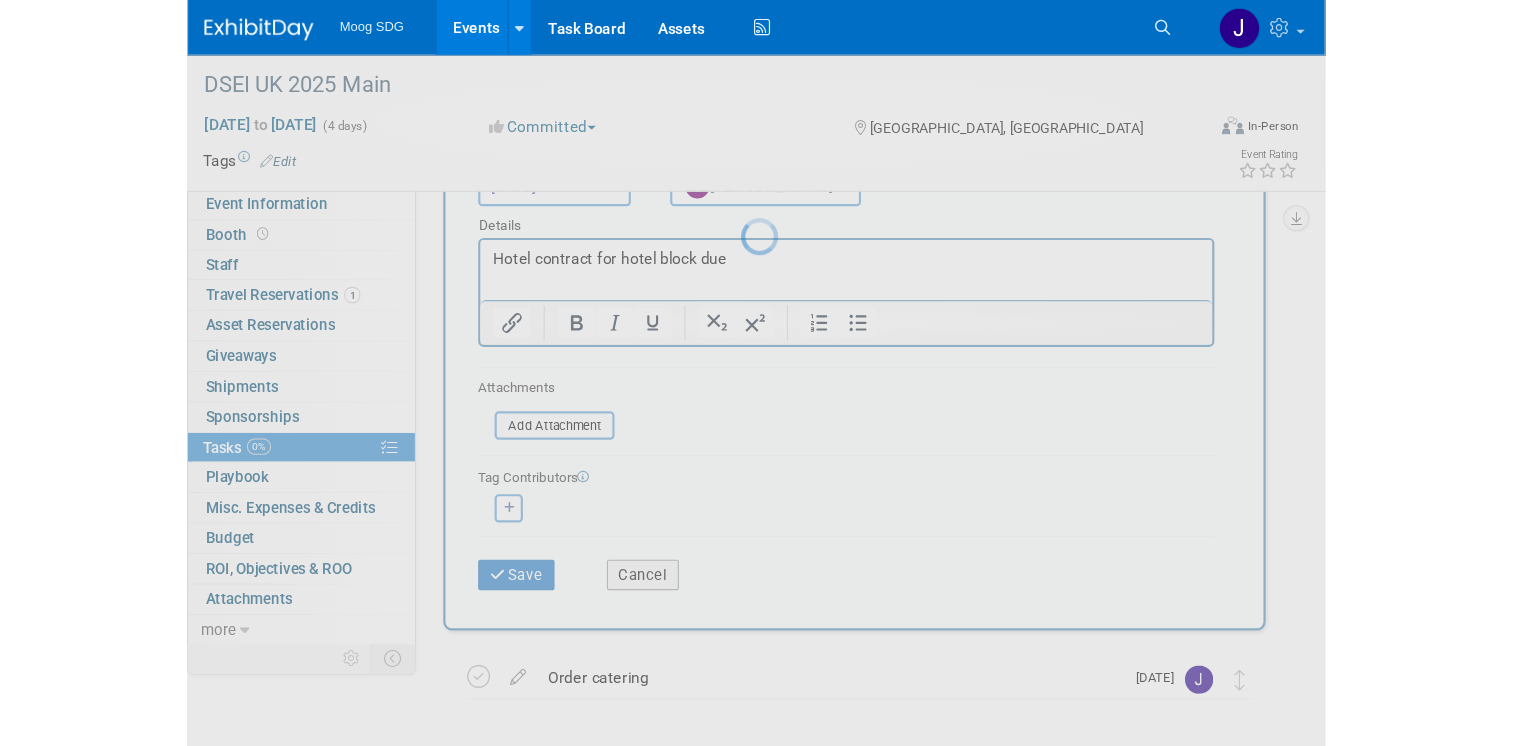 scroll, scrollTop: 0, scrollLeft: 0, axis: both 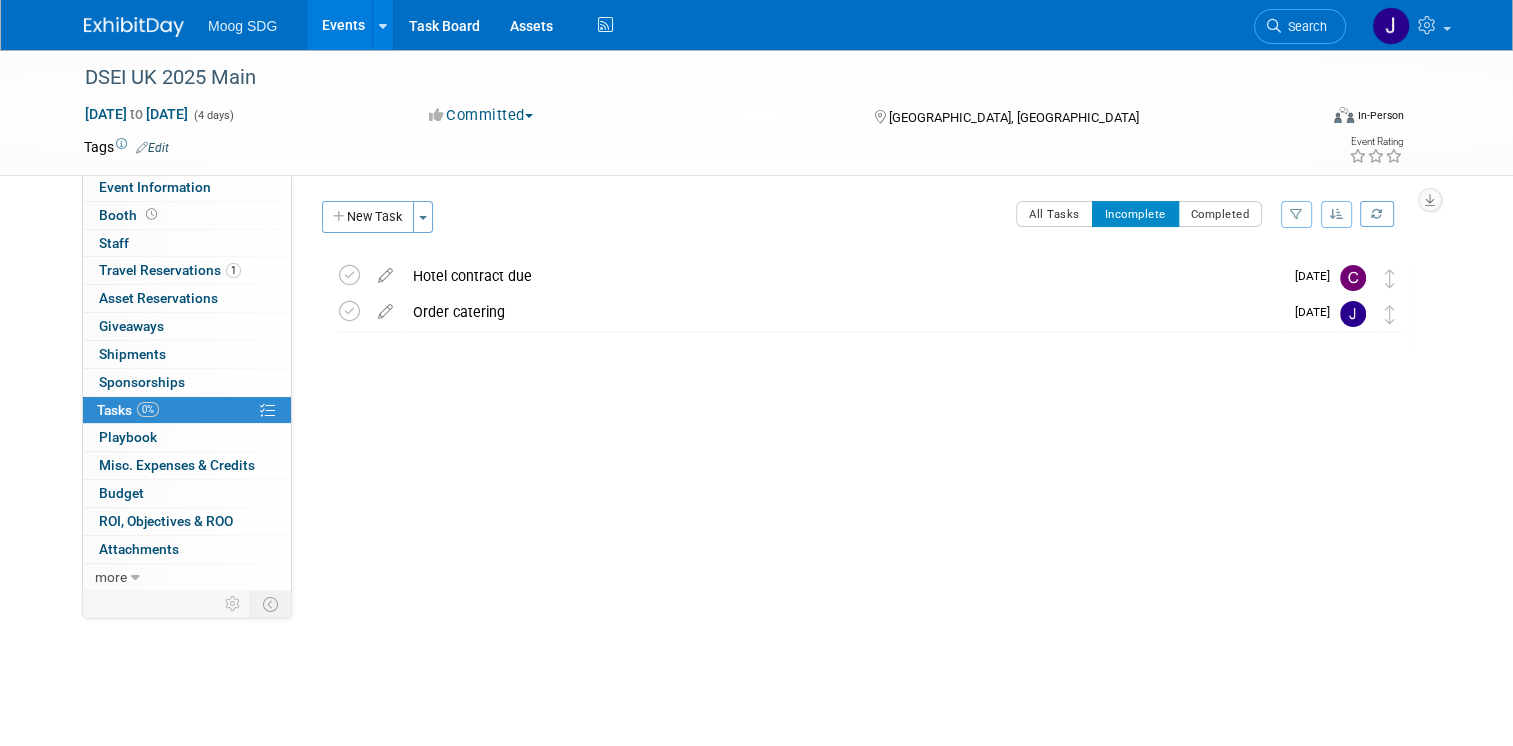 click on "Events" at bounding box center (343, 25) 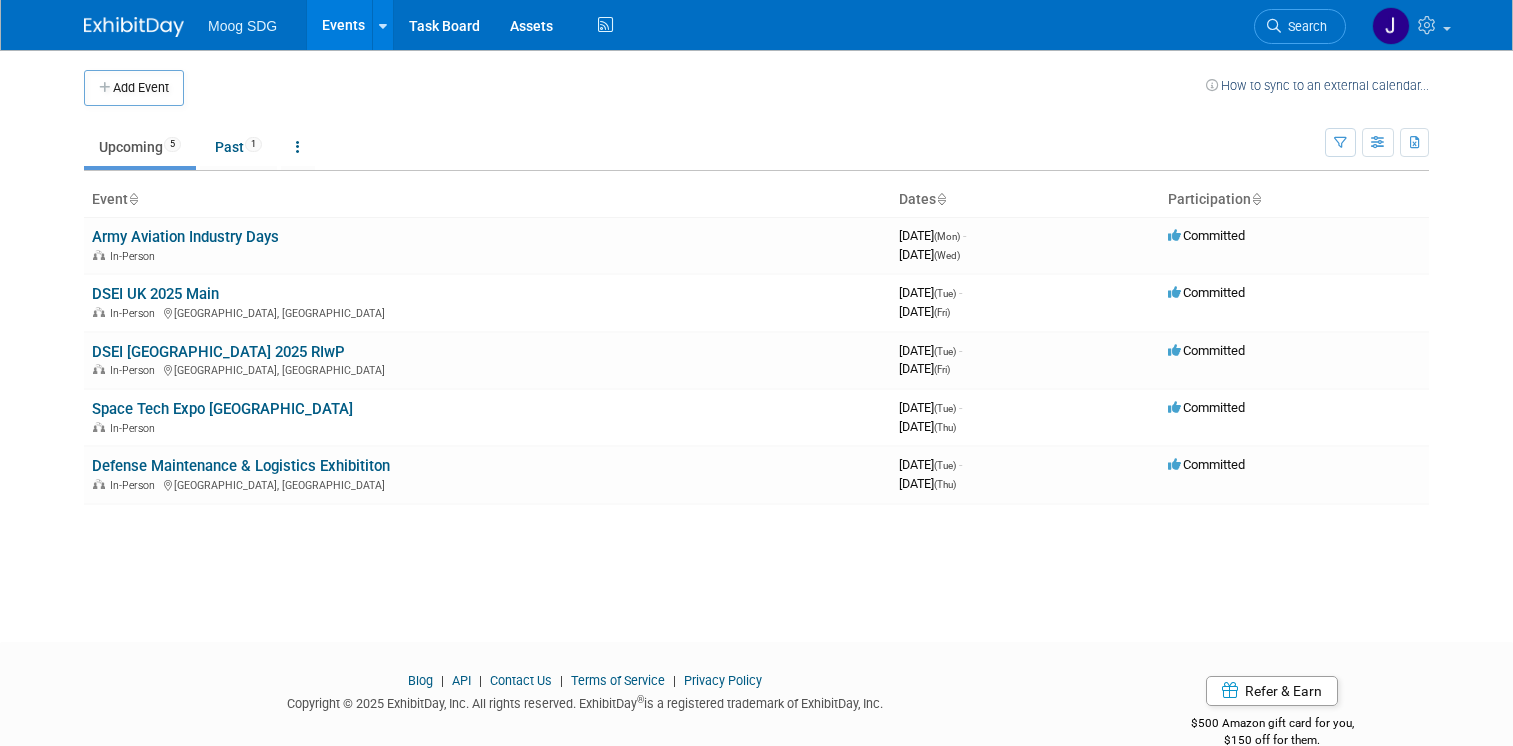 scroll, scrollTop: 0, scrollLeft: 0, axis: both 